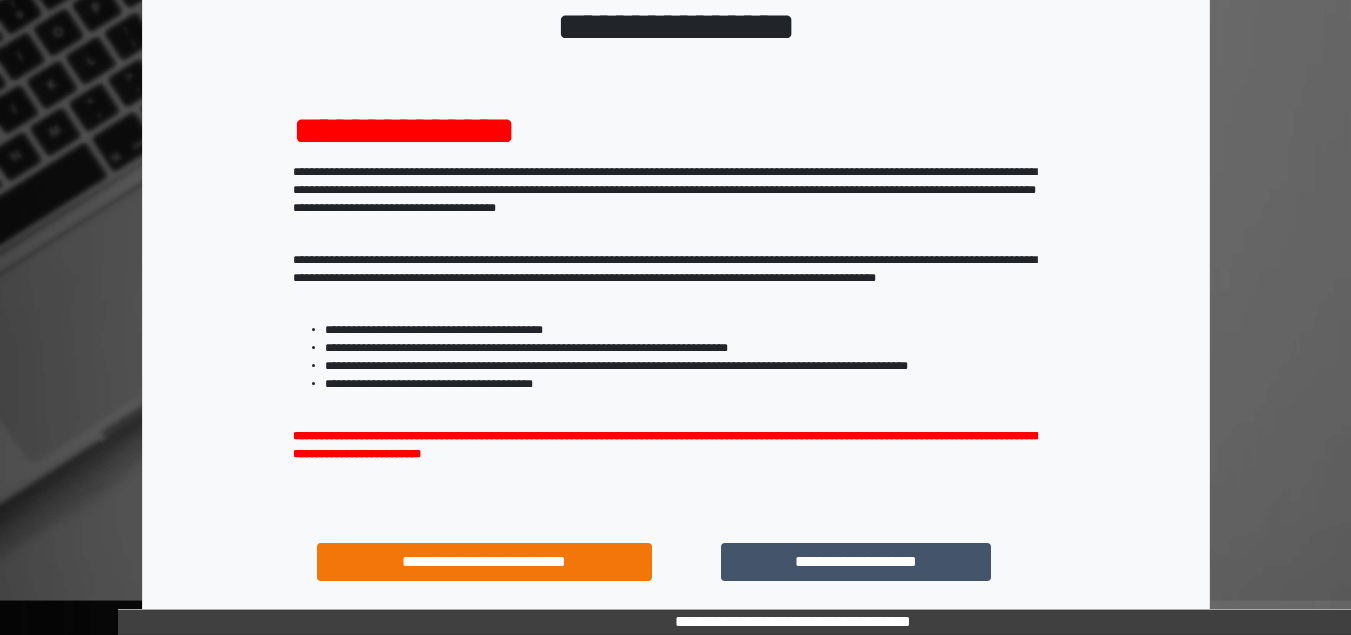 scroll, scrollTop: 293, scrollLeft: 0, axis: vertical 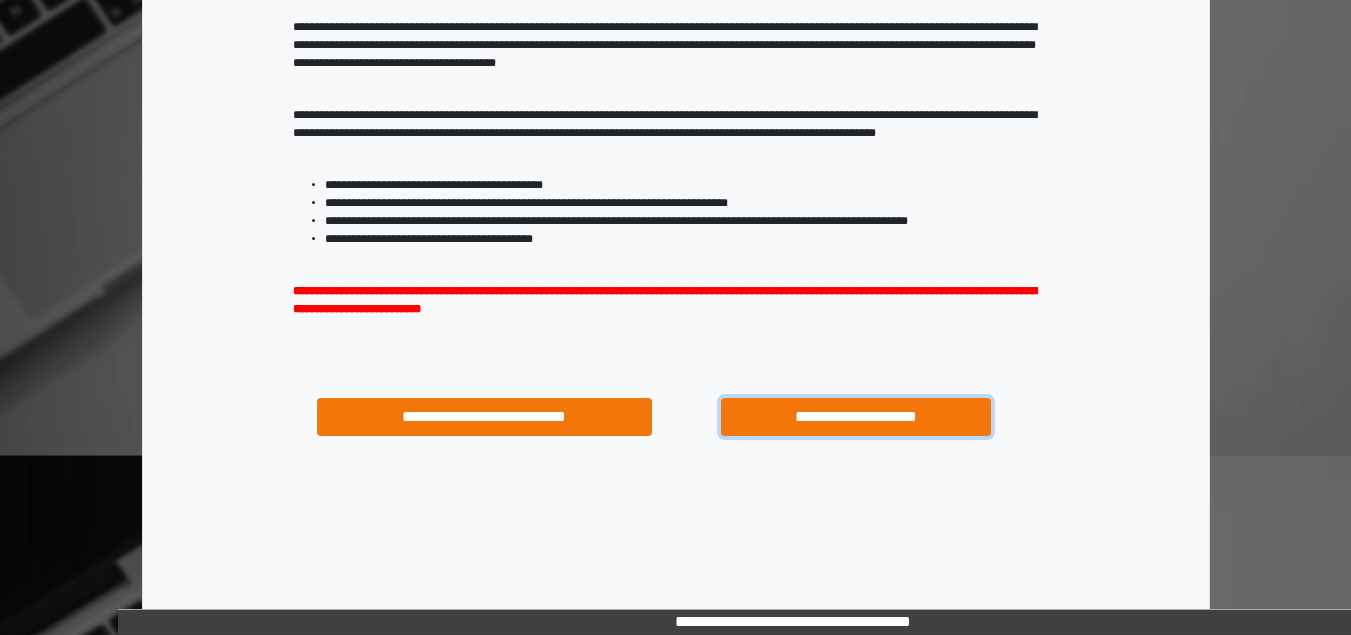 click on "**********" at bounding box center (855, 417) 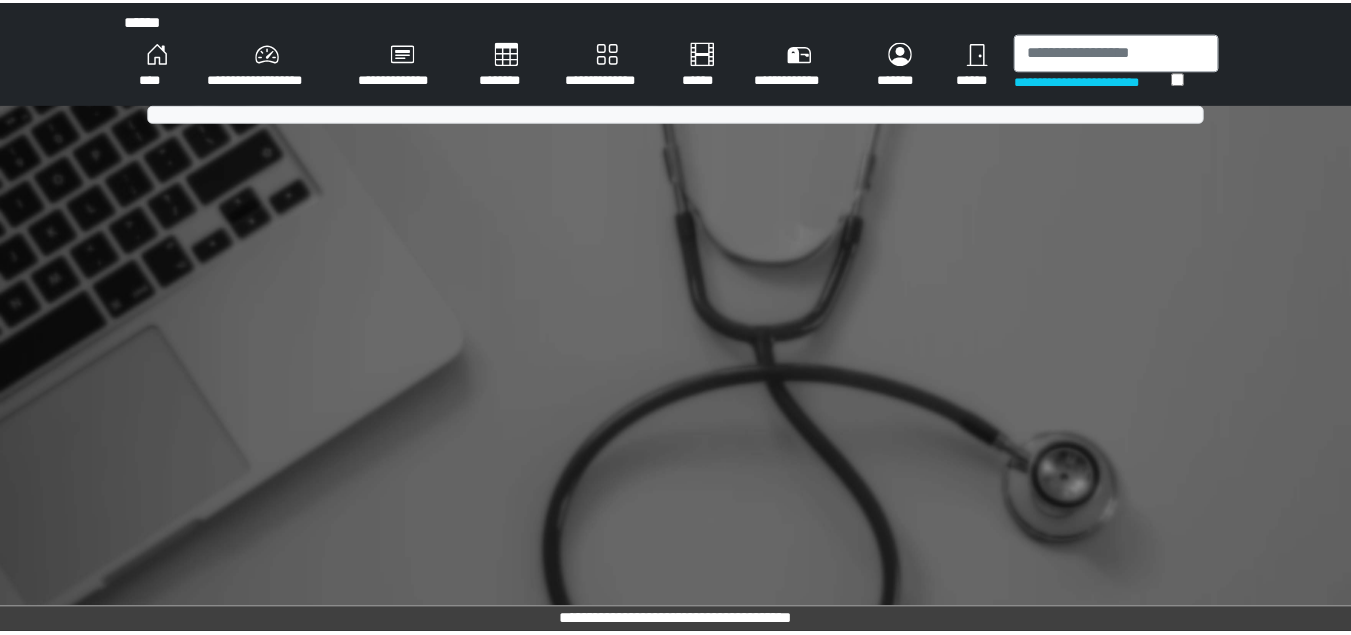 scroll, scrollTop: 0, scrollLeft: 0, axis: both 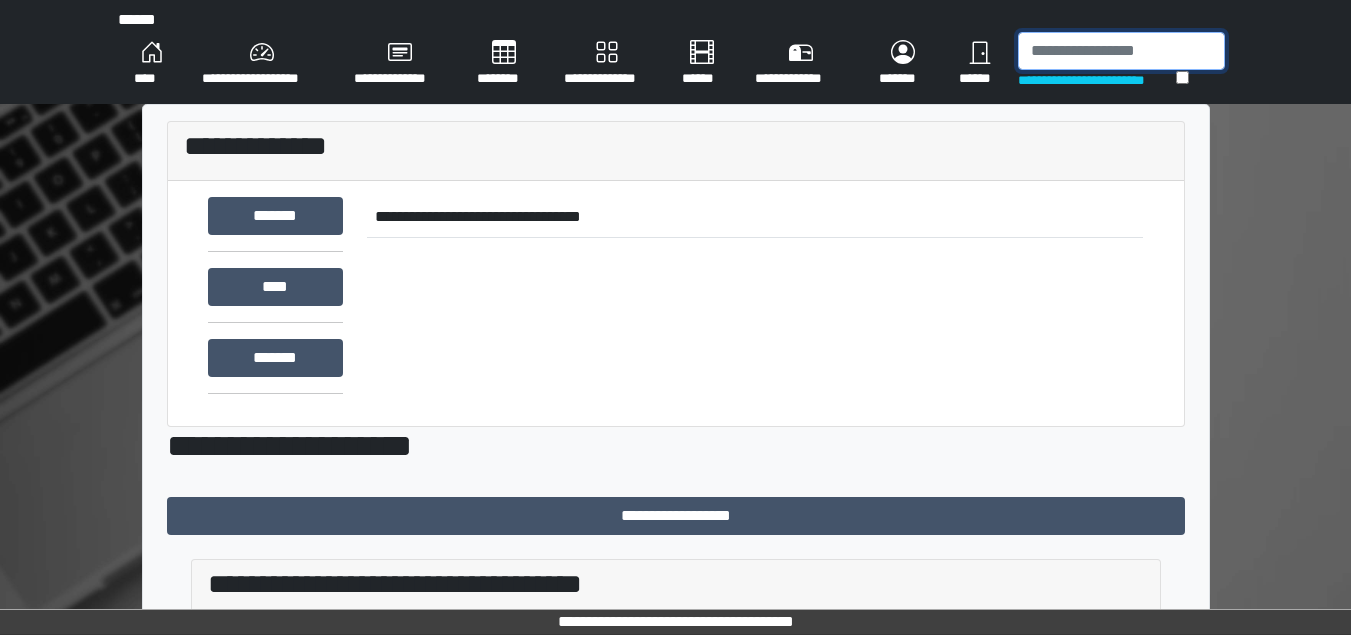 click at bounding box center [1121, 51] 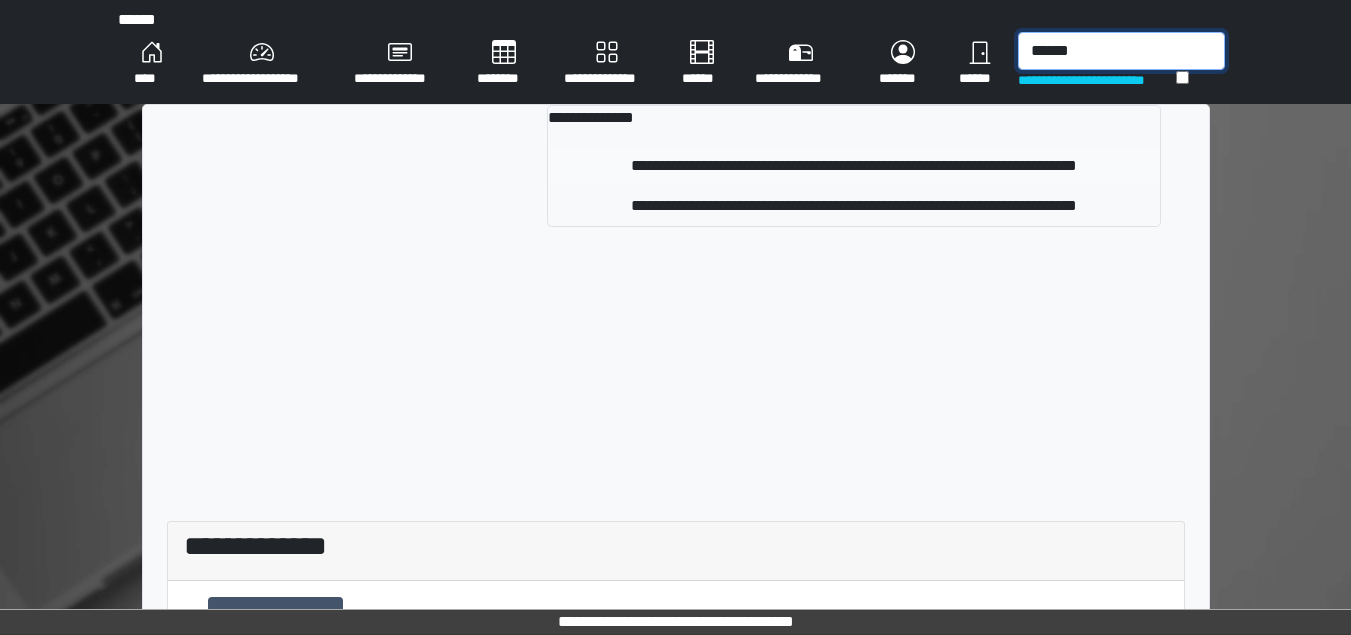 type on "******" 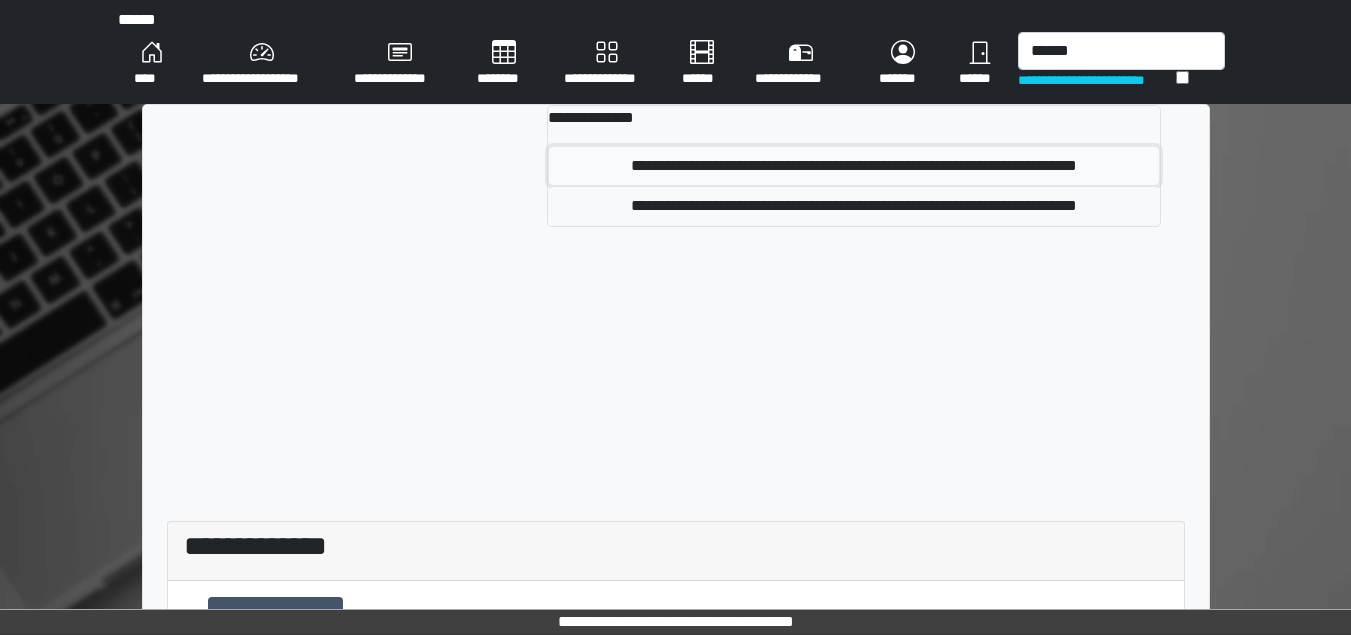 click on "**********" at bounding box center (853, 166) 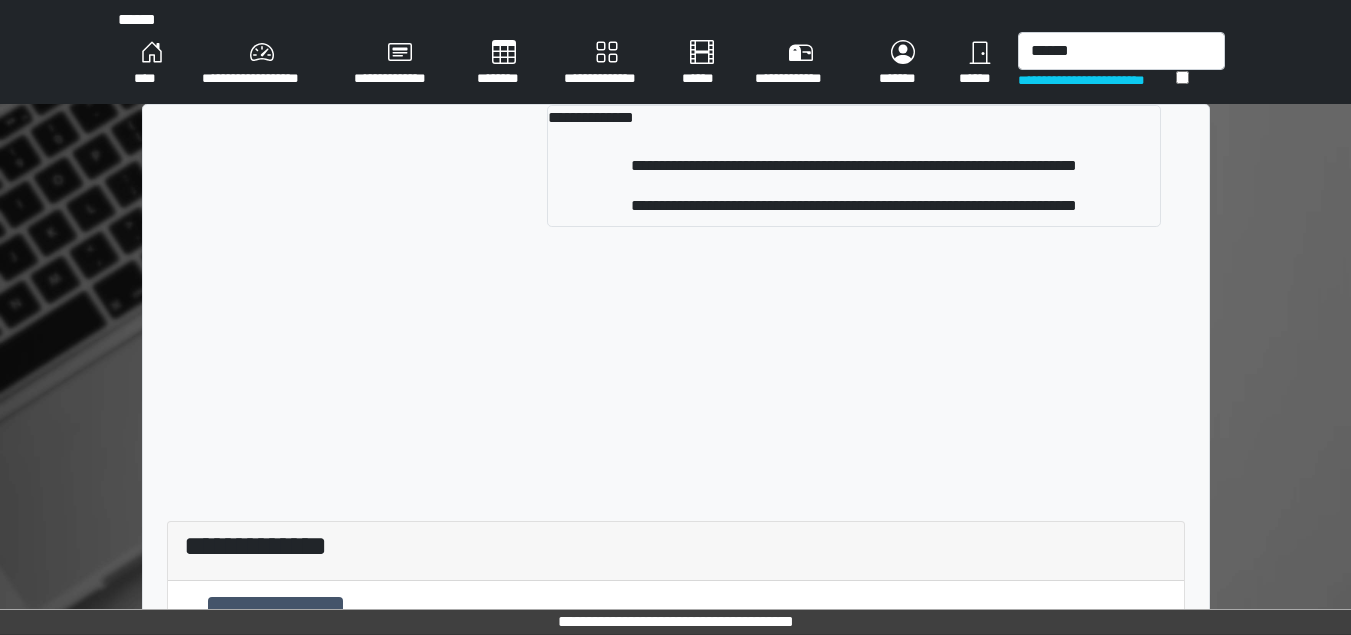 type 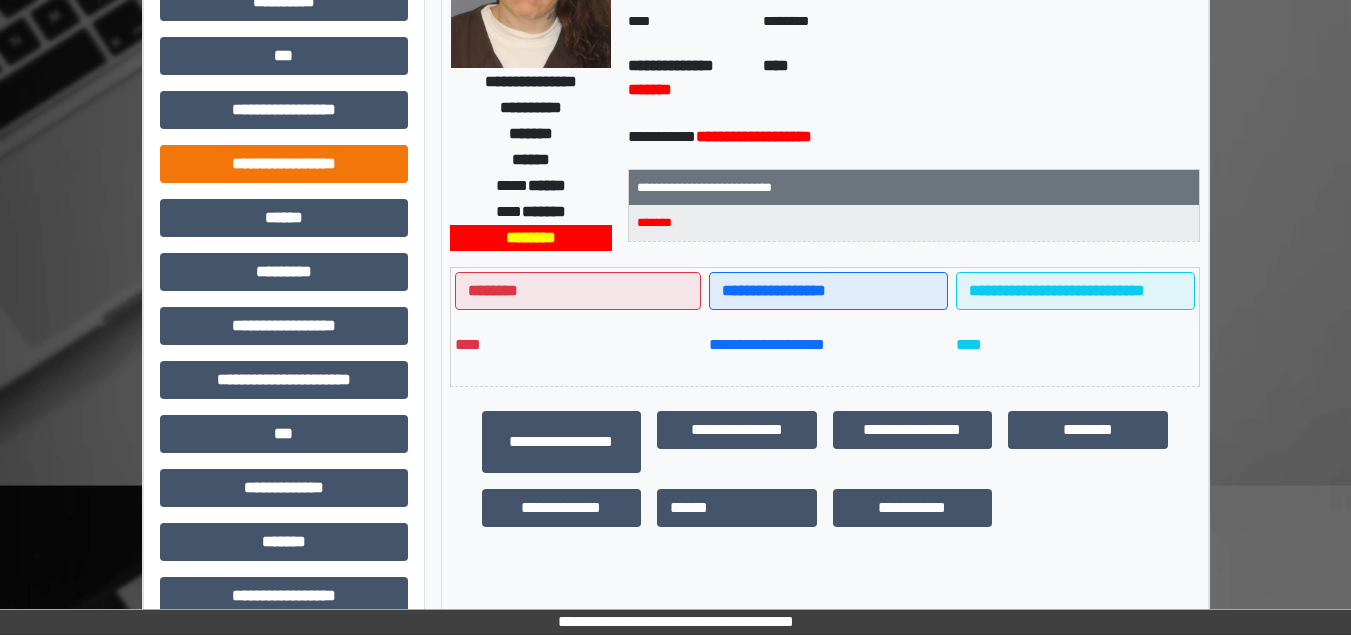 scroll, scrollTop: 0, scrollLeft: 0, axis: both 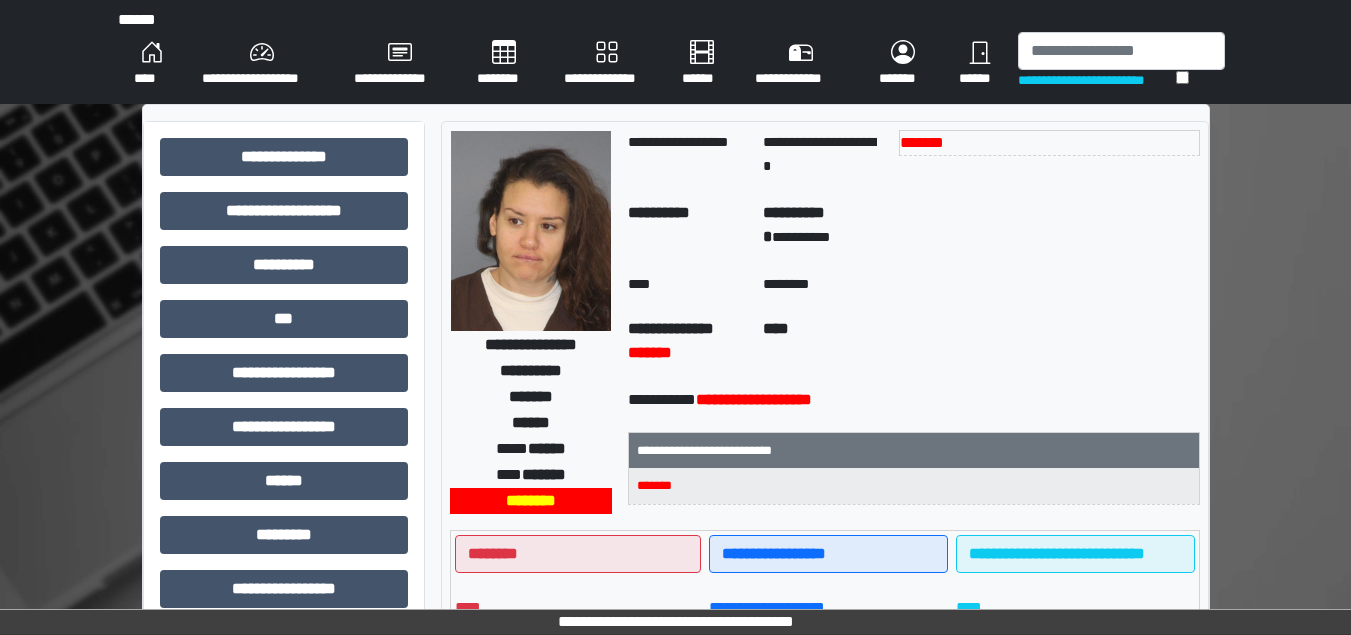 click on "****" at bounding box center (152, 64) 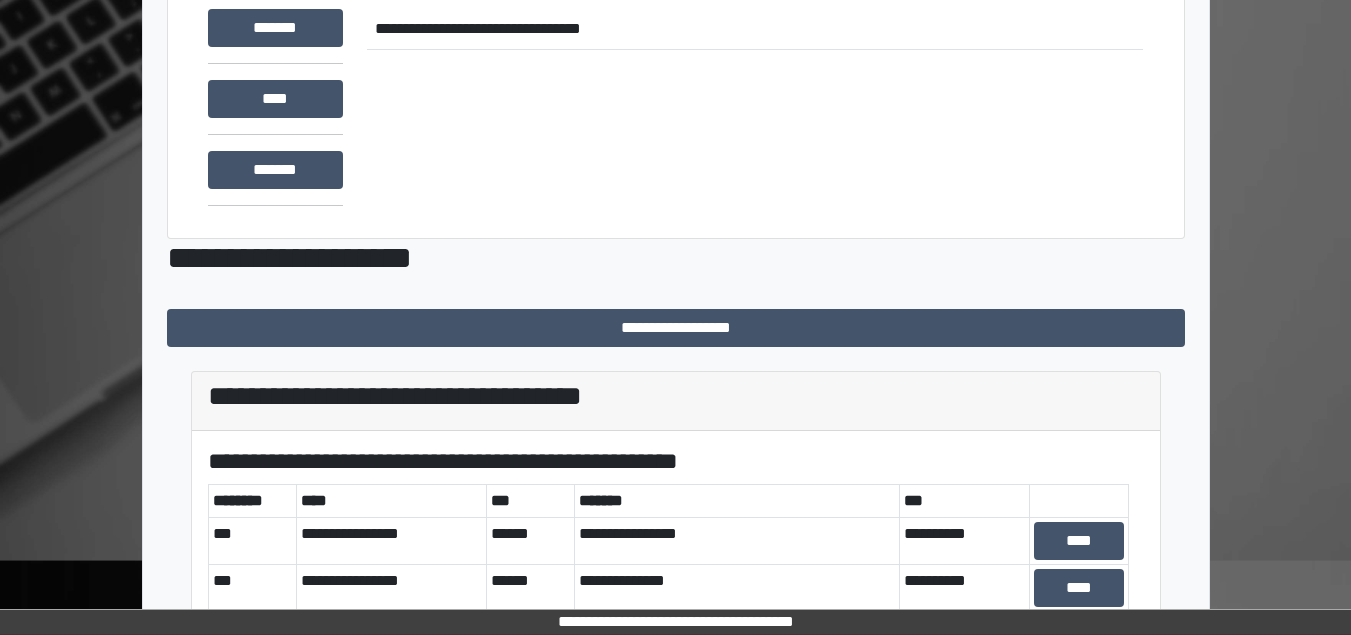 scroll, scrollTop: 335, scrollLeft: 0, axis: vertical 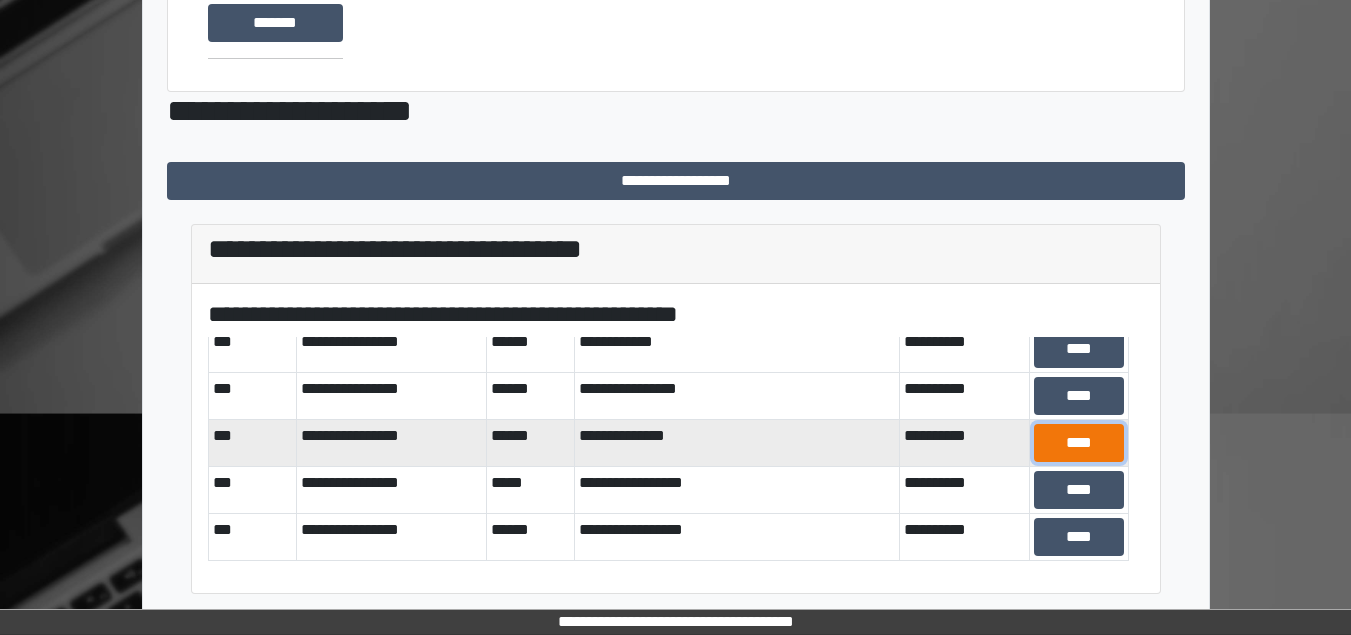 click on "****" at bounding box center (1079, 443) 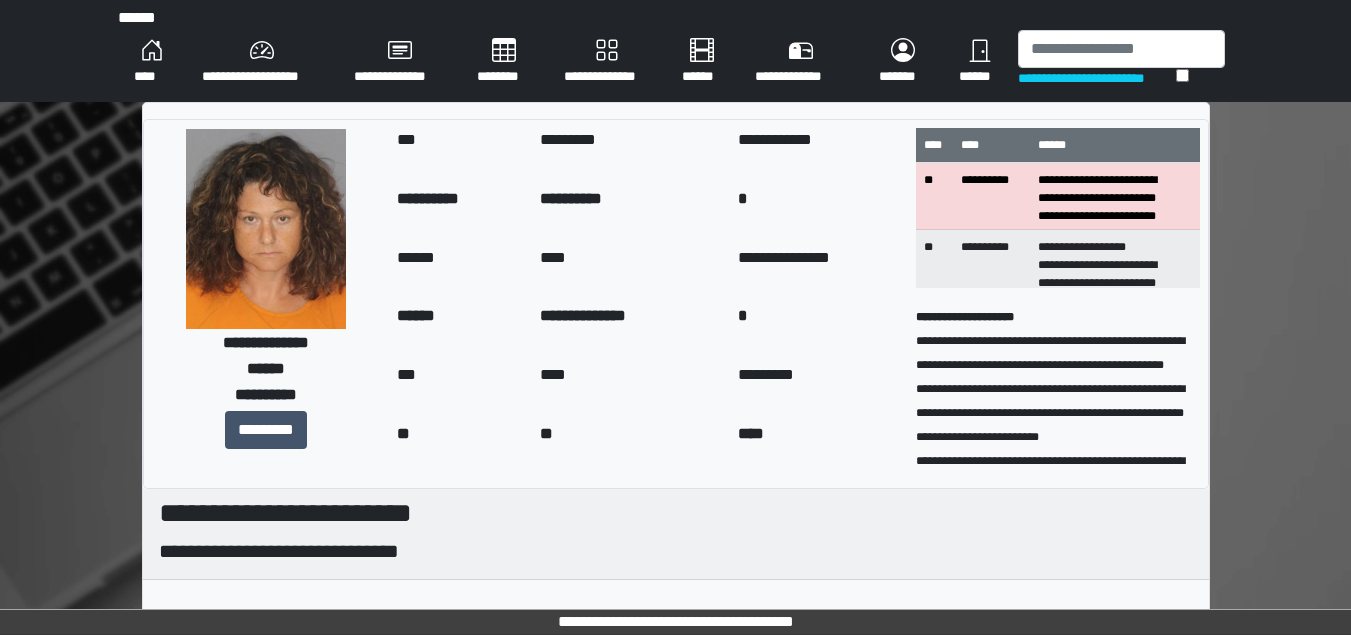 scroll, scrollTop: 0, scrollLeft: 0, axis: both 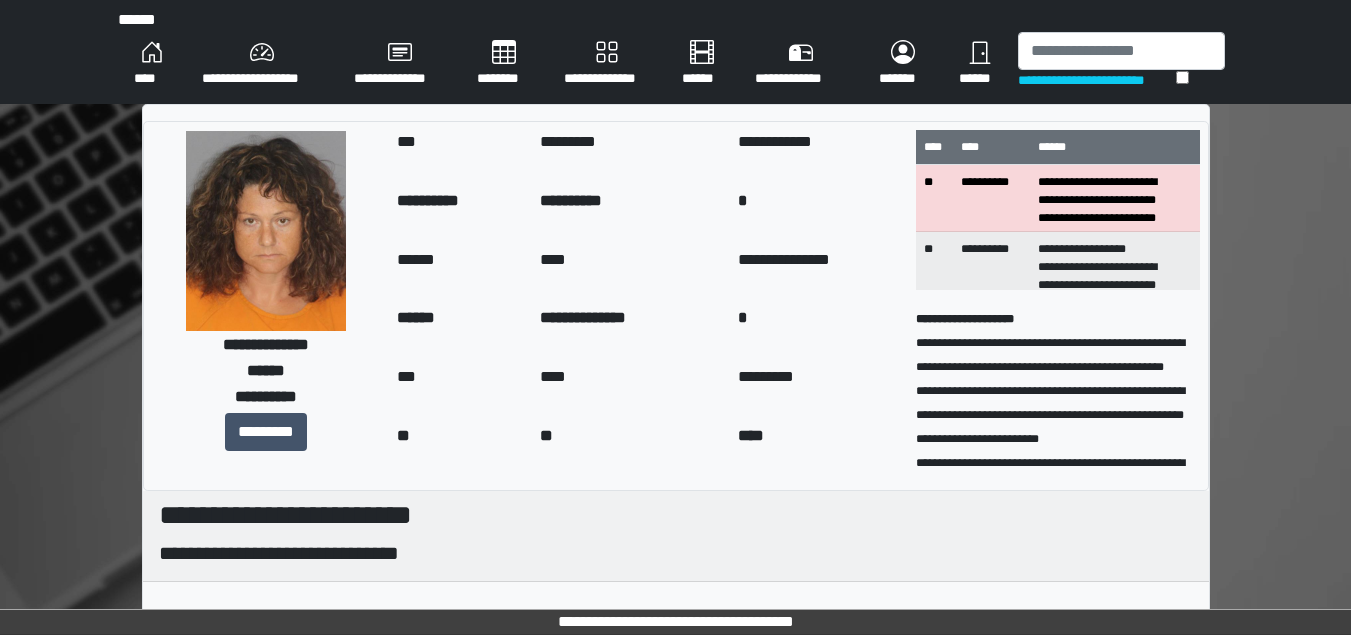 click on "****" at bounding box center (152, 64) 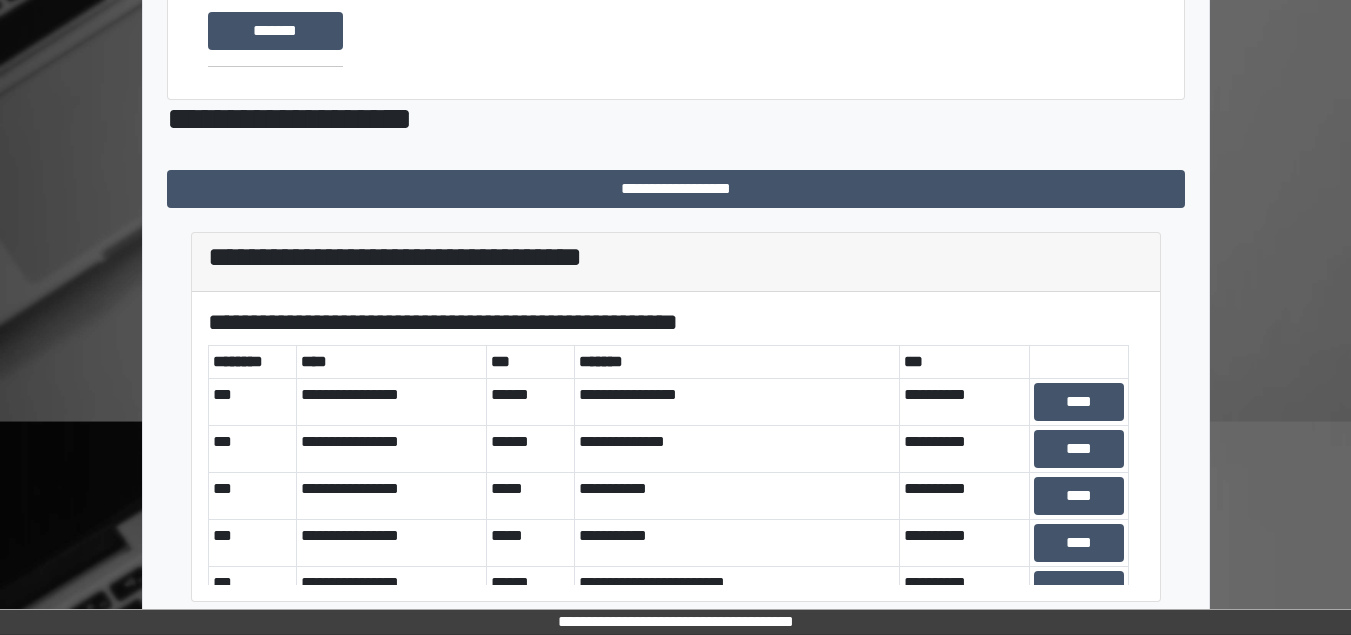 scroll, scrollTop: 335, scrollLeft: 0, axis: vertical 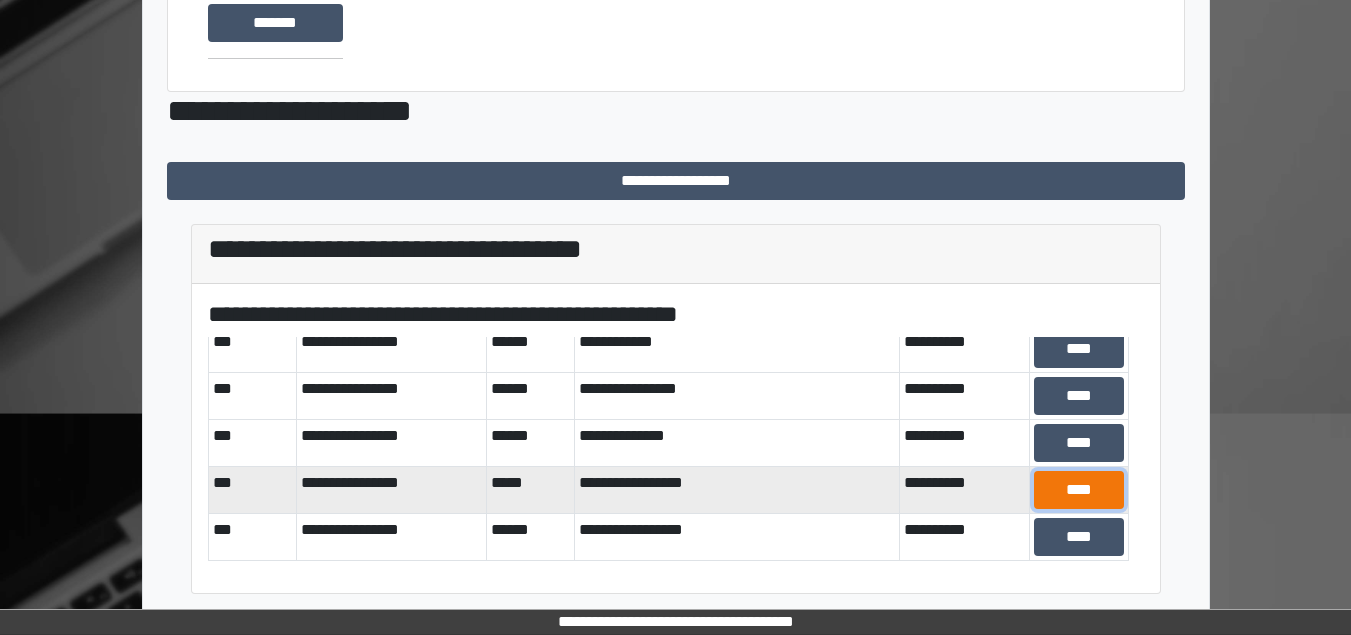 click on "****" at bounding box center (1079, 490) 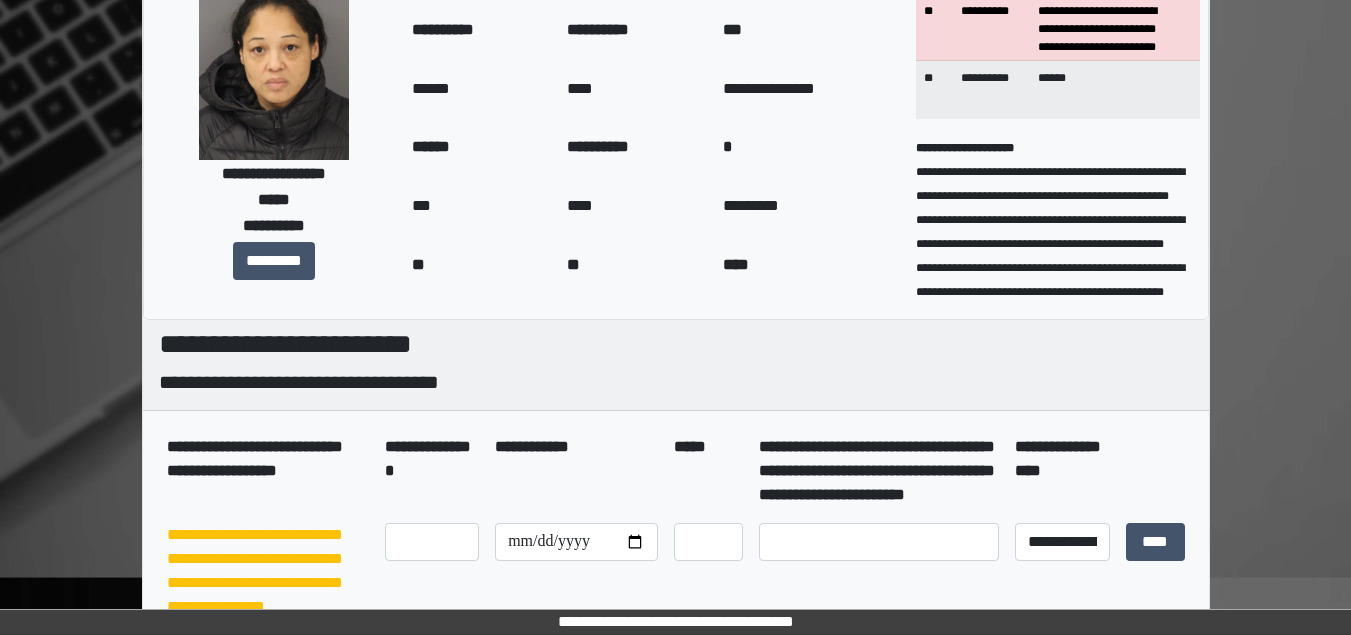scroll, scrollTop: 0, scrollLeft: 0, axis: both 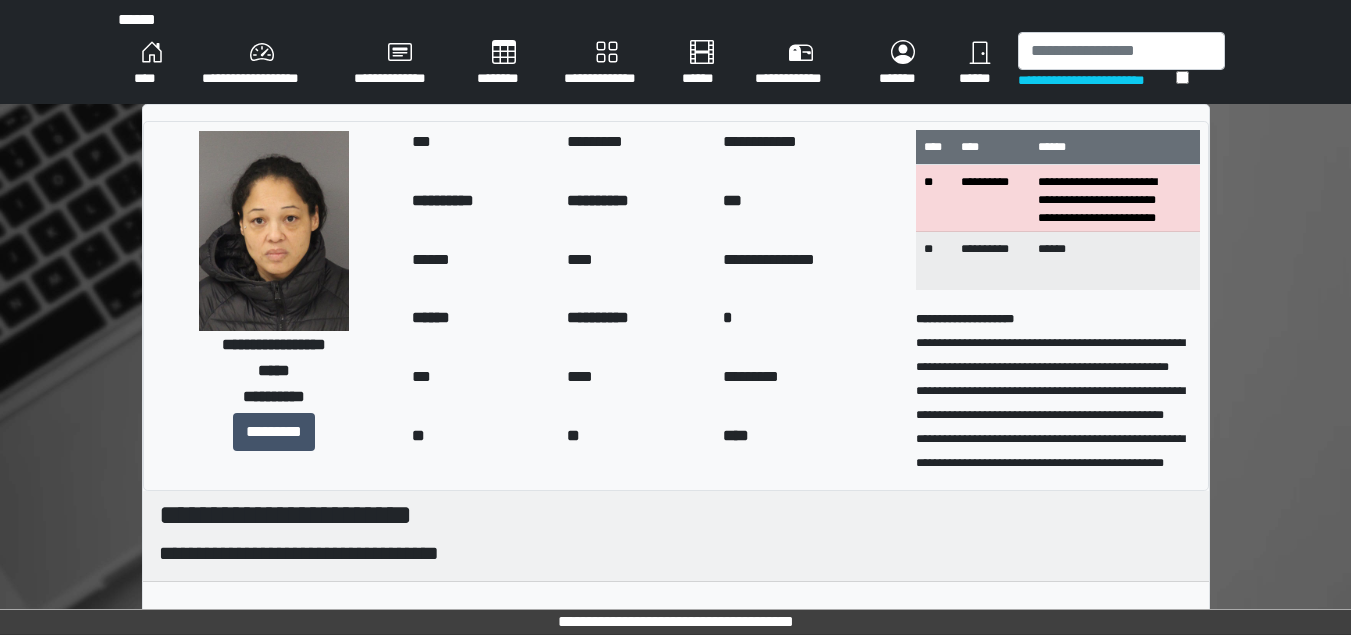 click on "****" at bounding box center (152, 64) 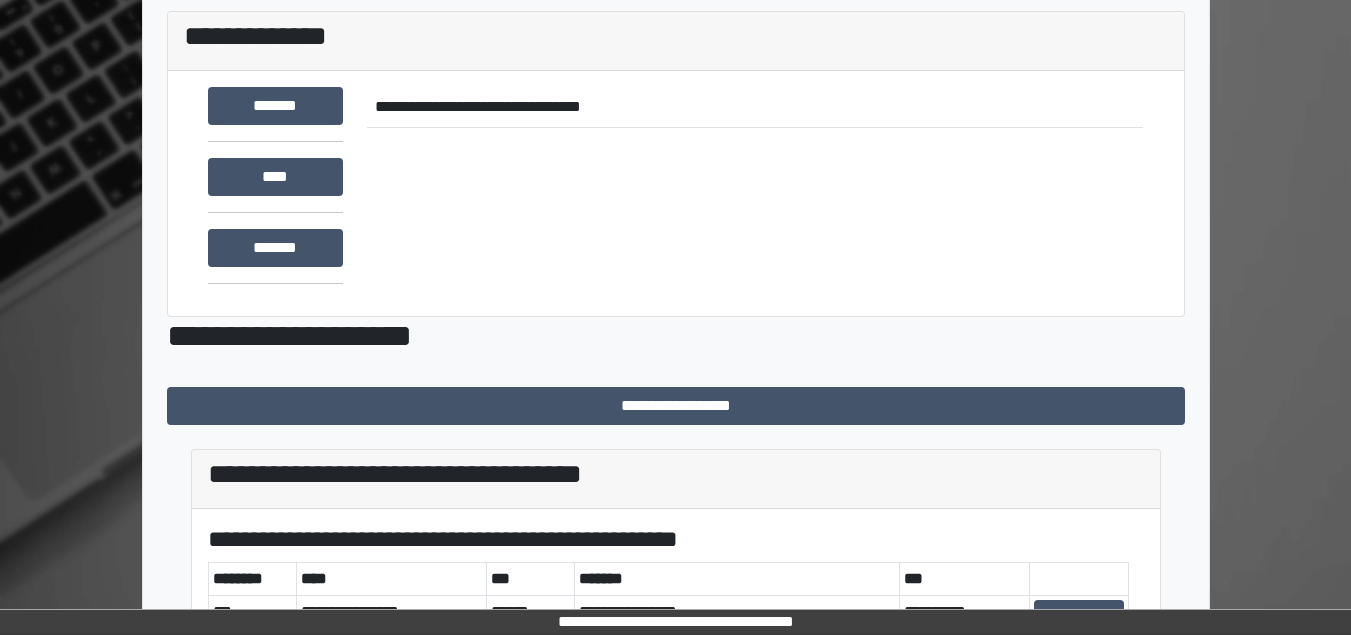scroll, scrollTop: 335, scrollLeft: 0, axis: vertical 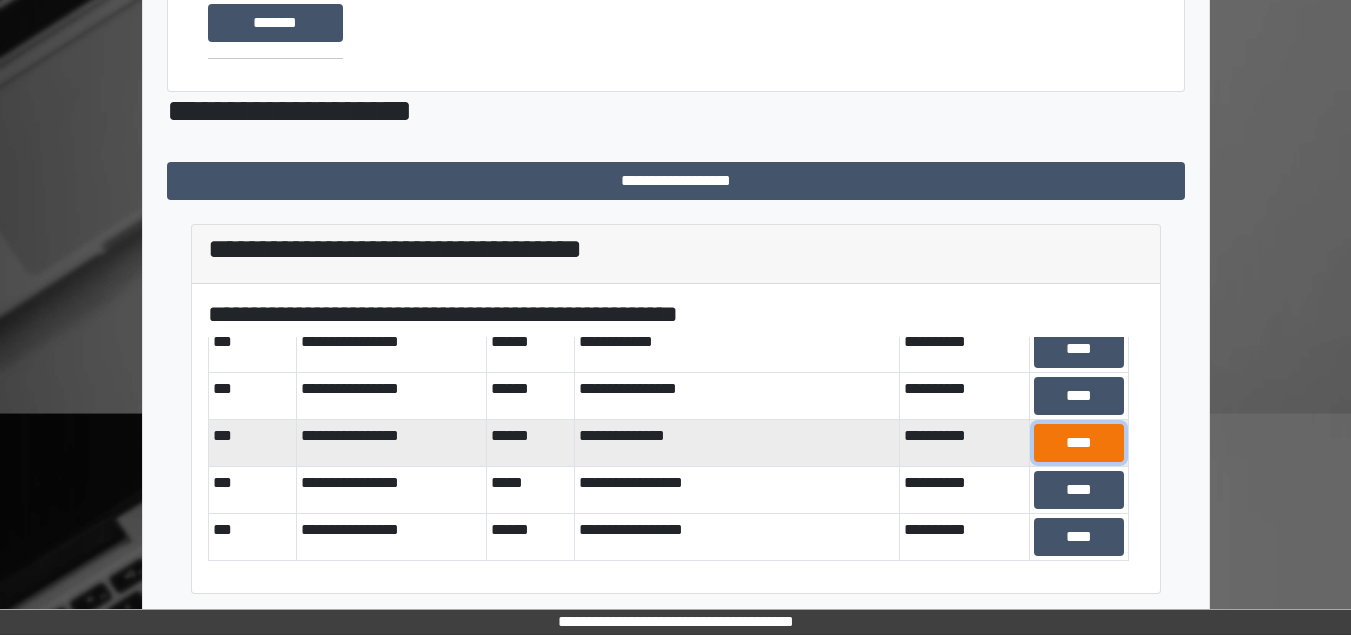 click on "****" at bounding box center (1079, 443) 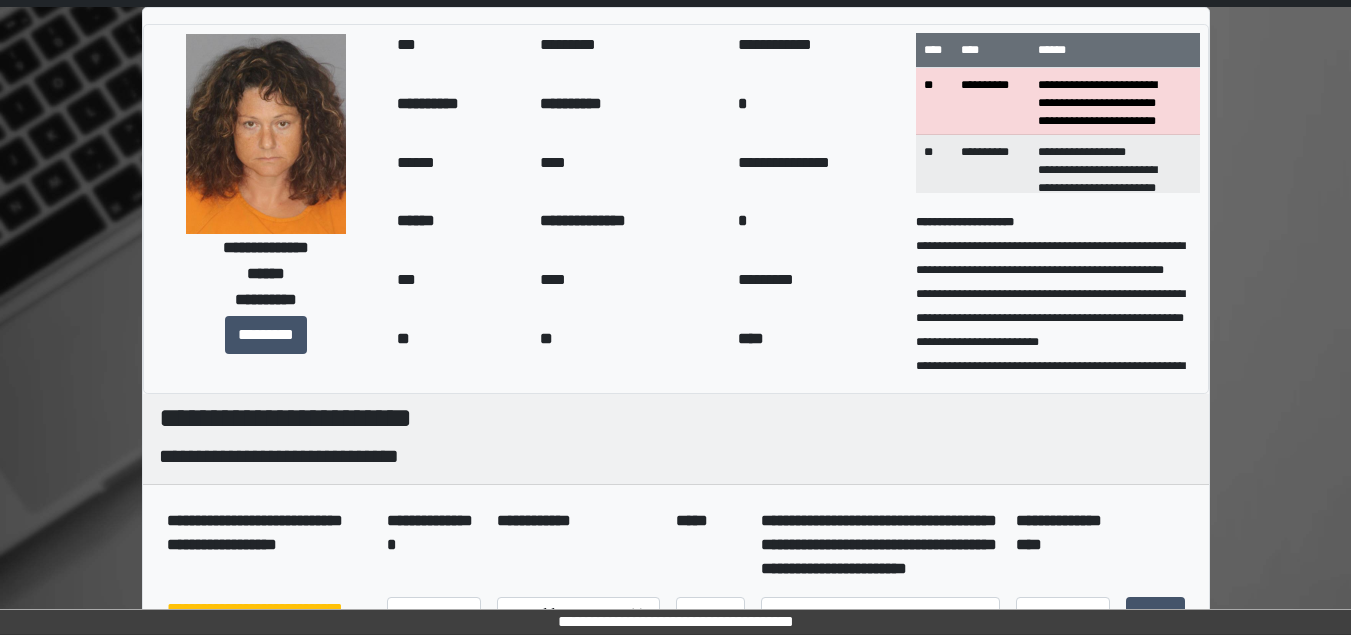 scroll, scrollTop: 0, scrollLeft: 0, axis: both 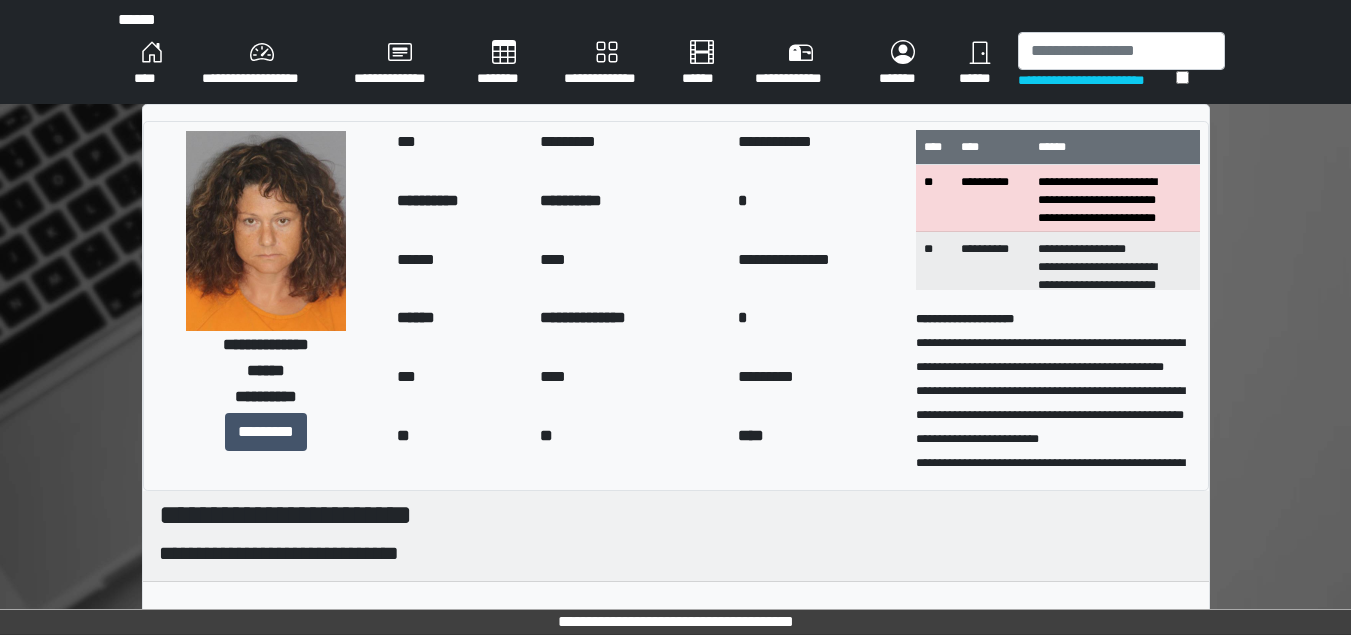 click on "****" at bounding box center (152, 64) 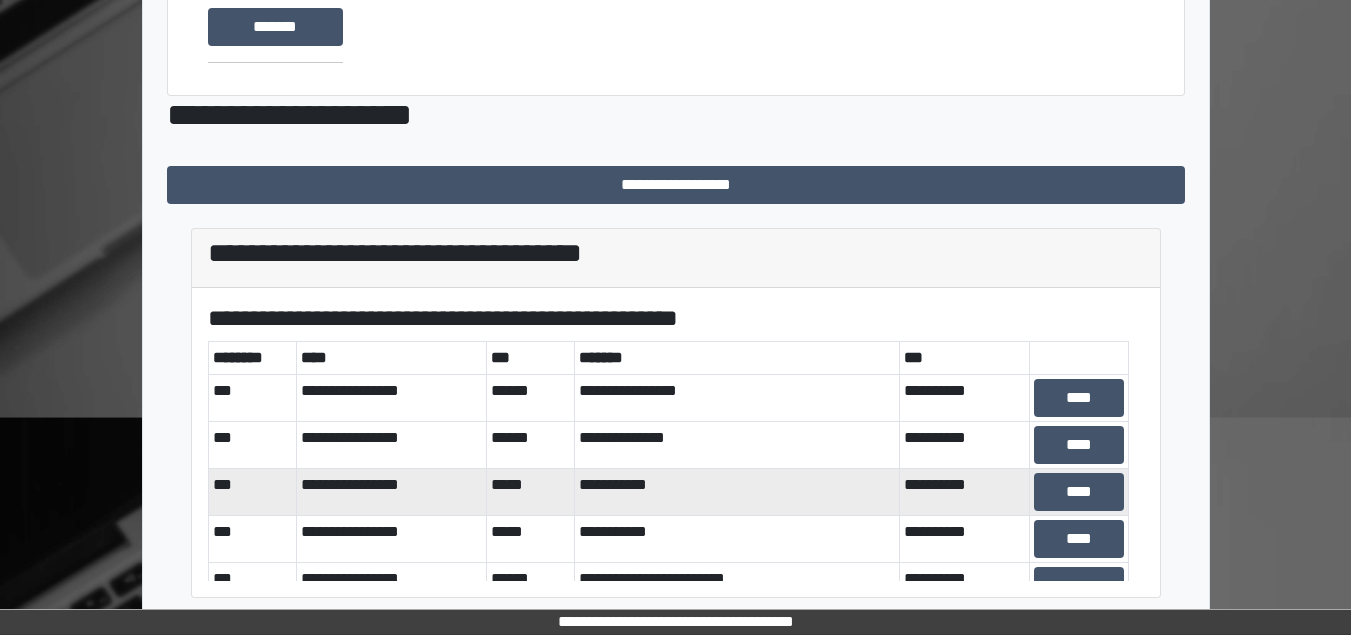 scroll, scrollTop: 335, scrollLeft: 0, axis: vertical 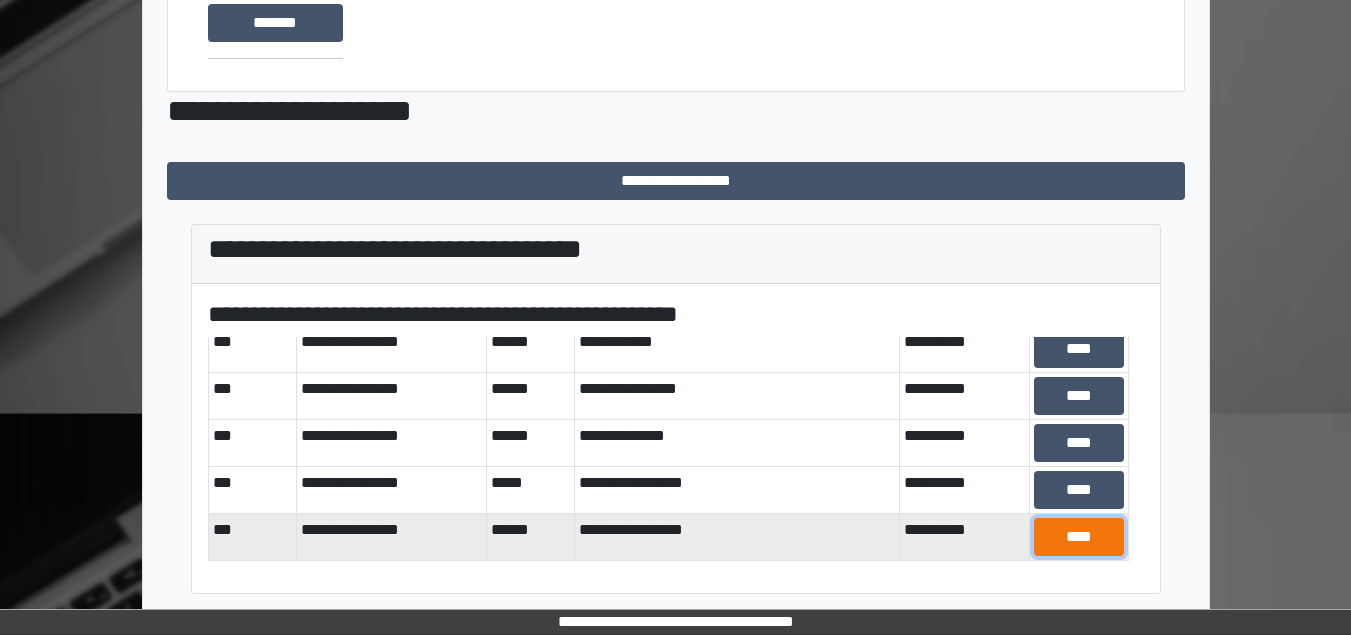click on "****" at bounding box center [1079, 537] 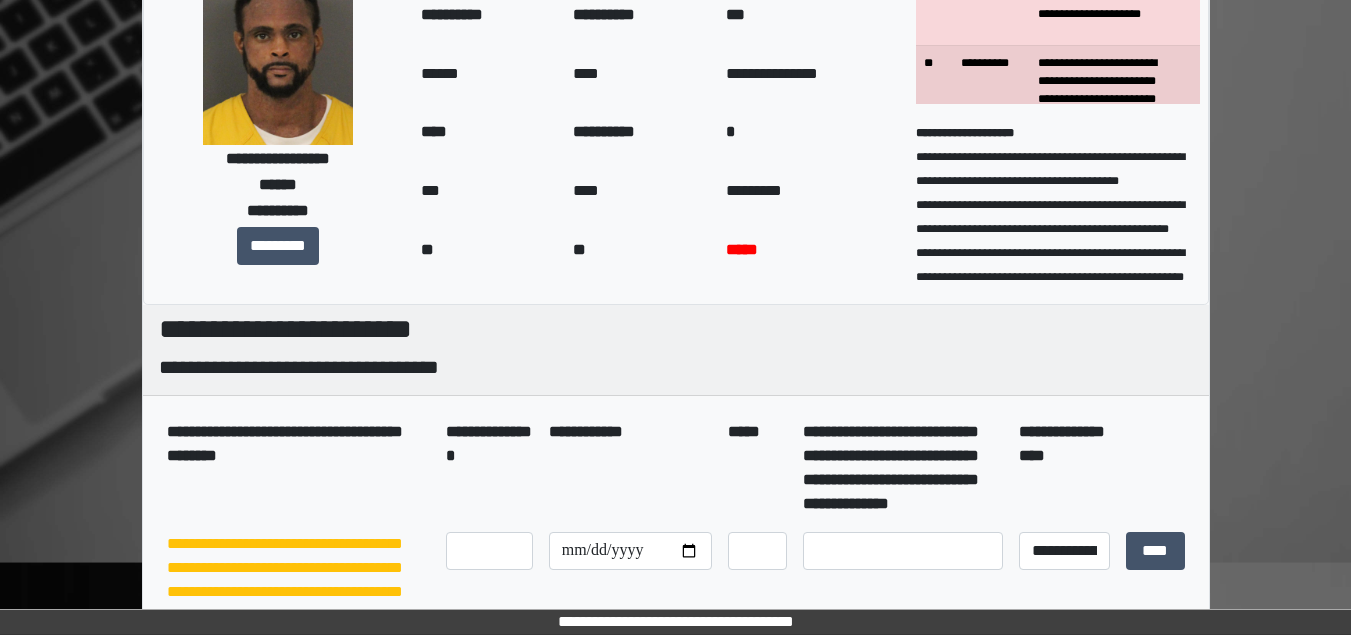 scroll, scrollTop: 35, scrollLeft: 0, axis: vertical 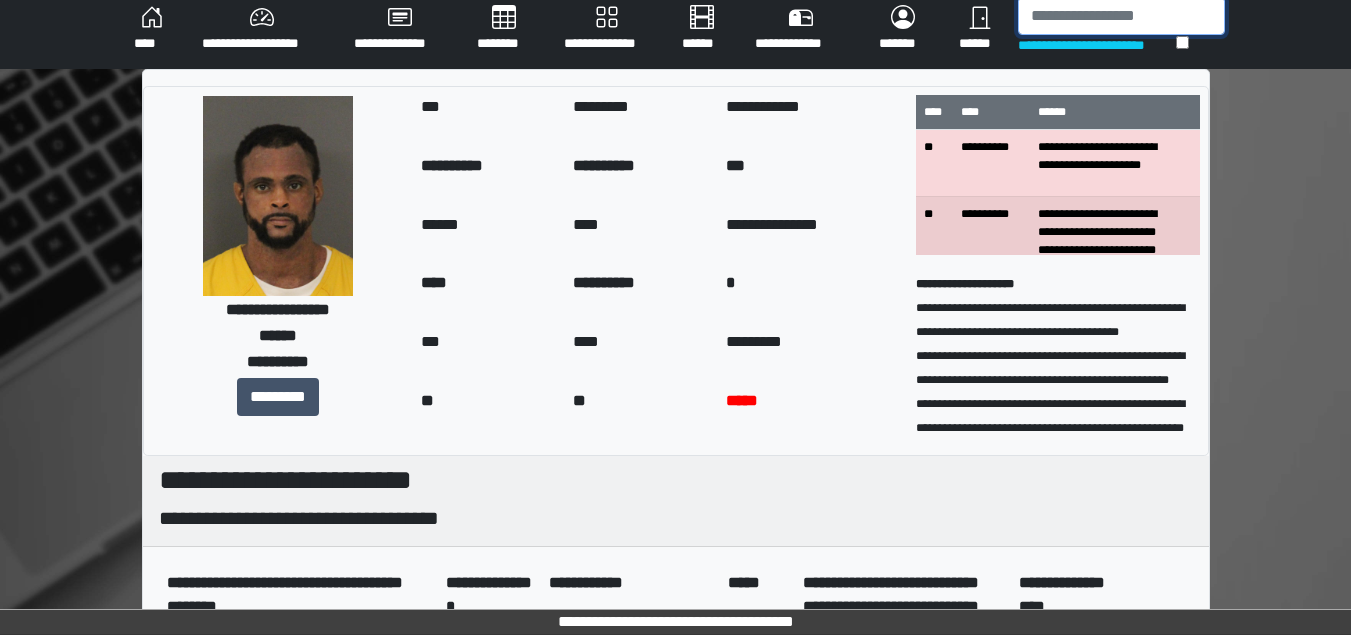 click at bounding box center [1121, 16] 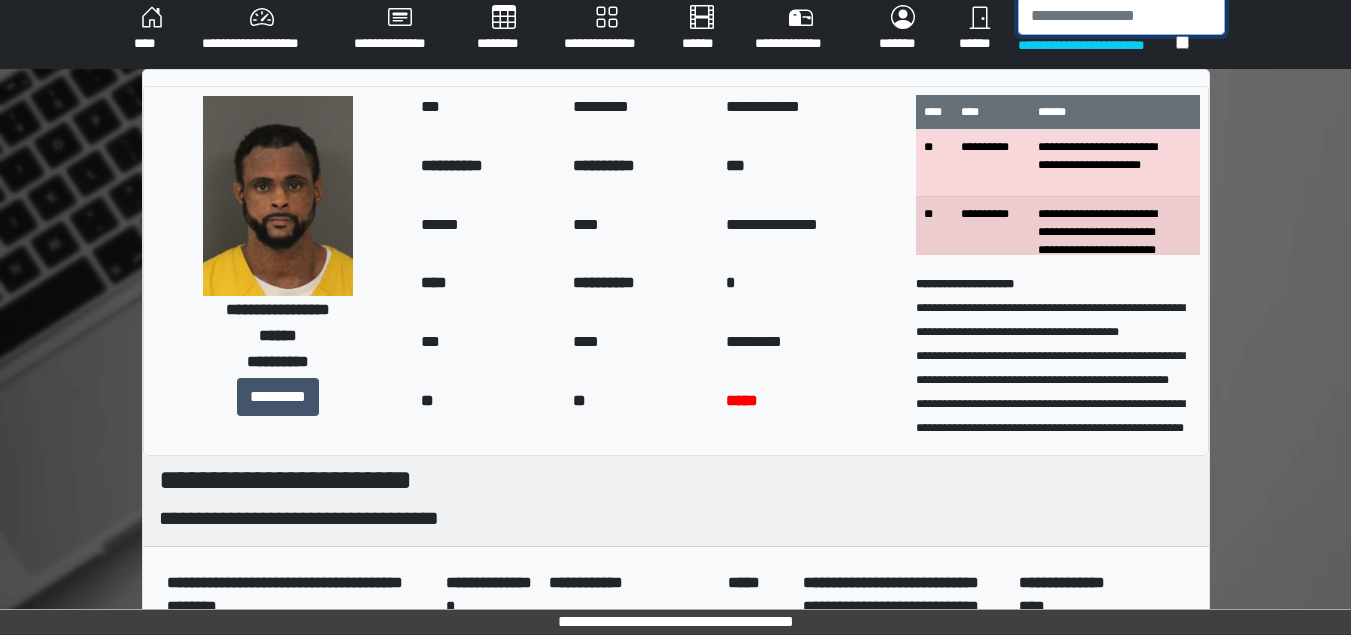 click at bounding box center [1121, 16] 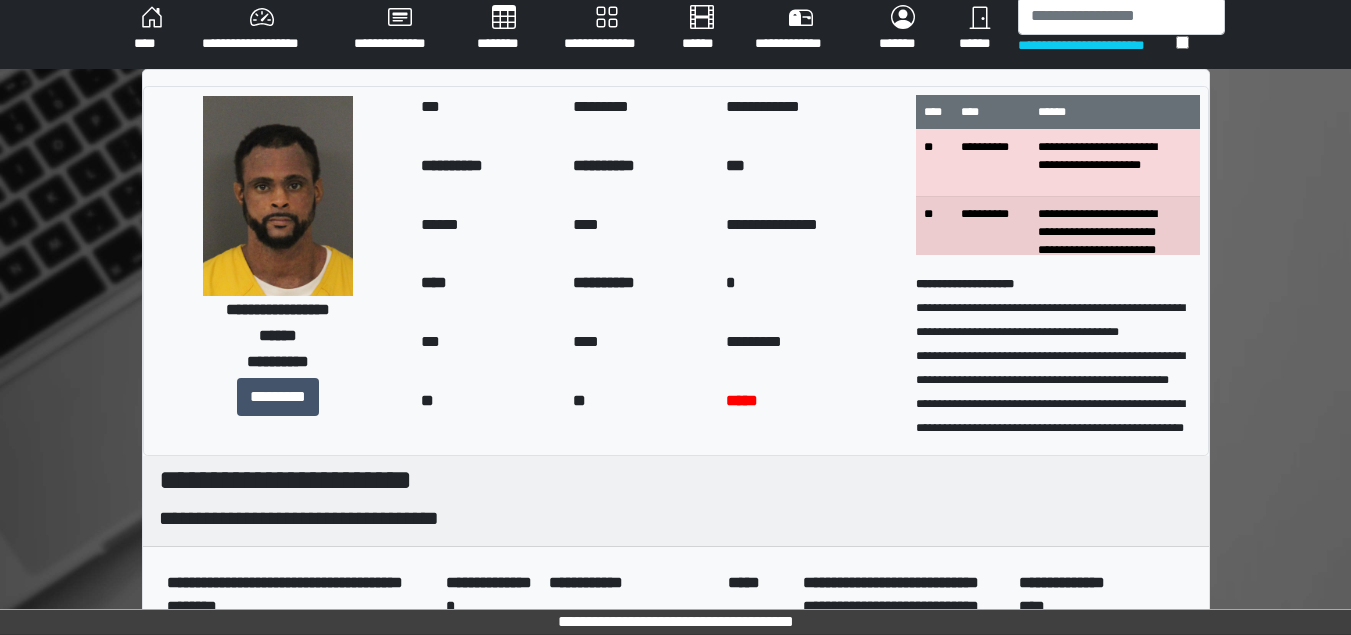 click on "****" at bounding box center [152, 29] 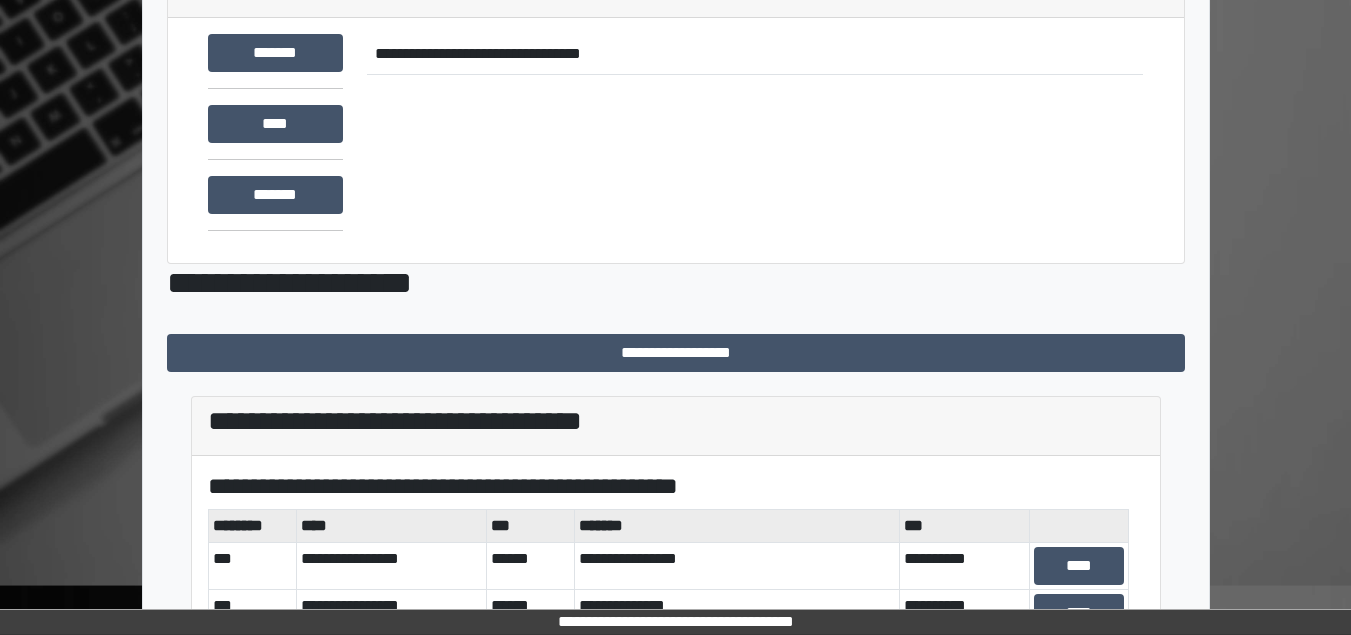 scroll, scrollTop: 335, scrollLeft: 0, axis: vertical 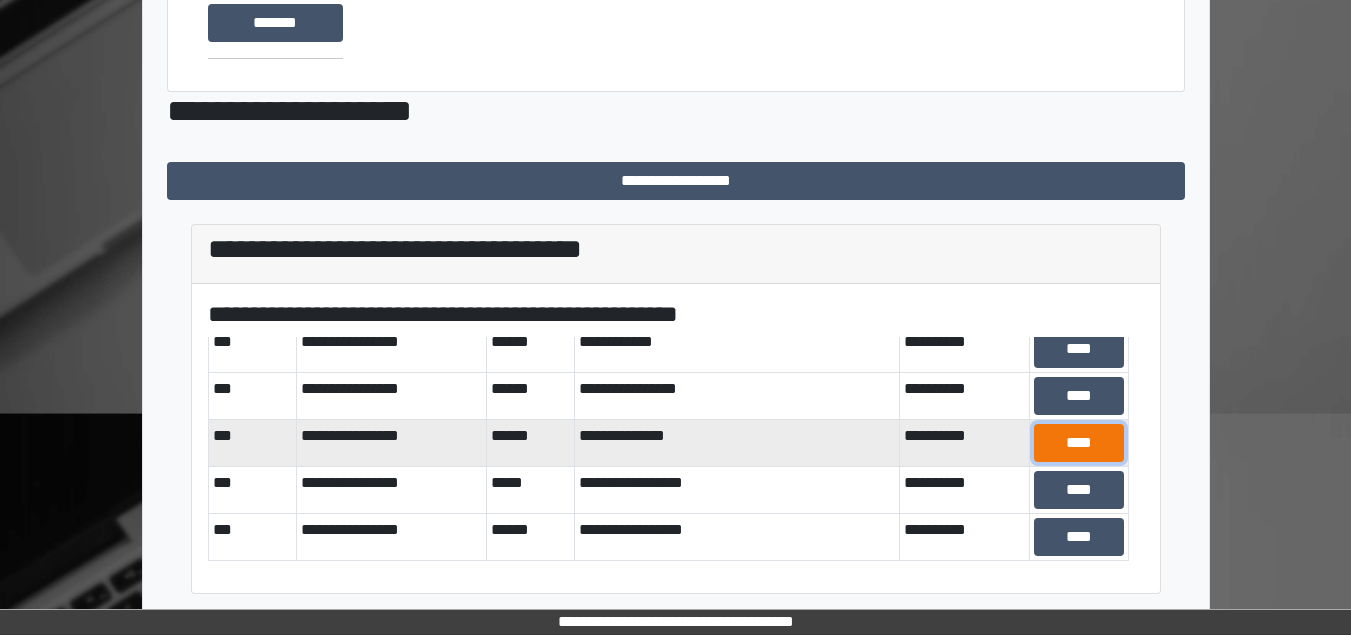click on "****" at bounding box center [1079, 443] 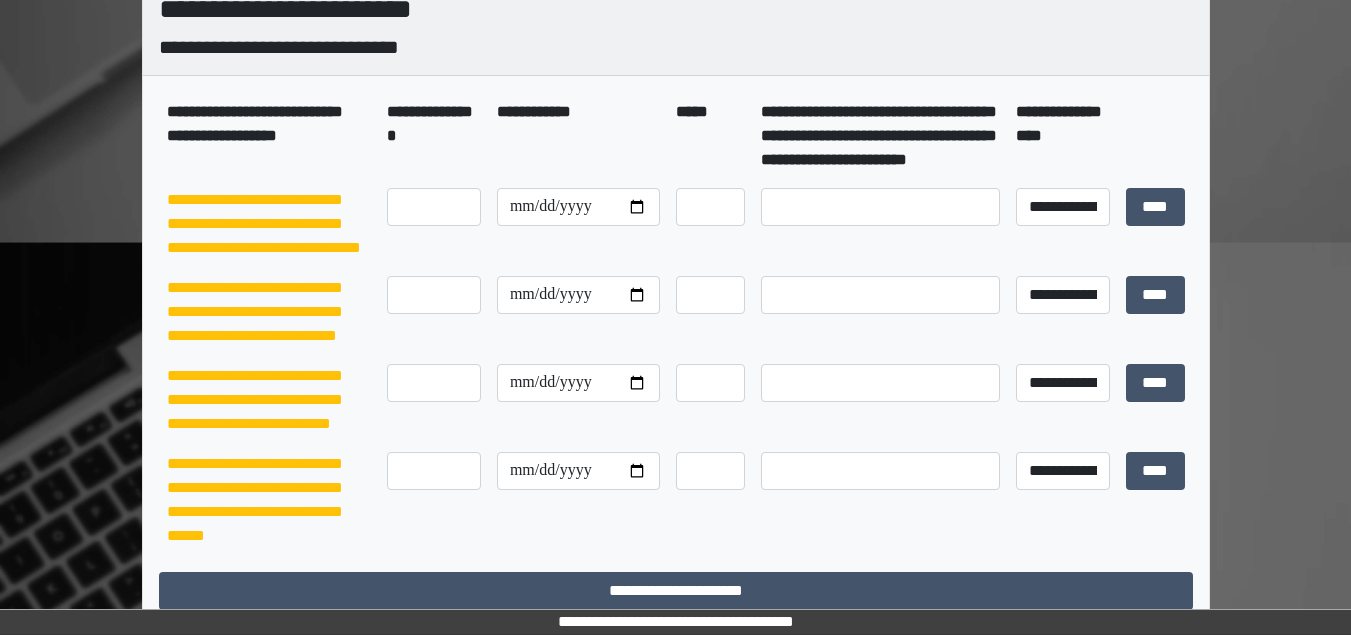 scroll, scrollTop: 535, scrollLeft: 0, axis: vertical 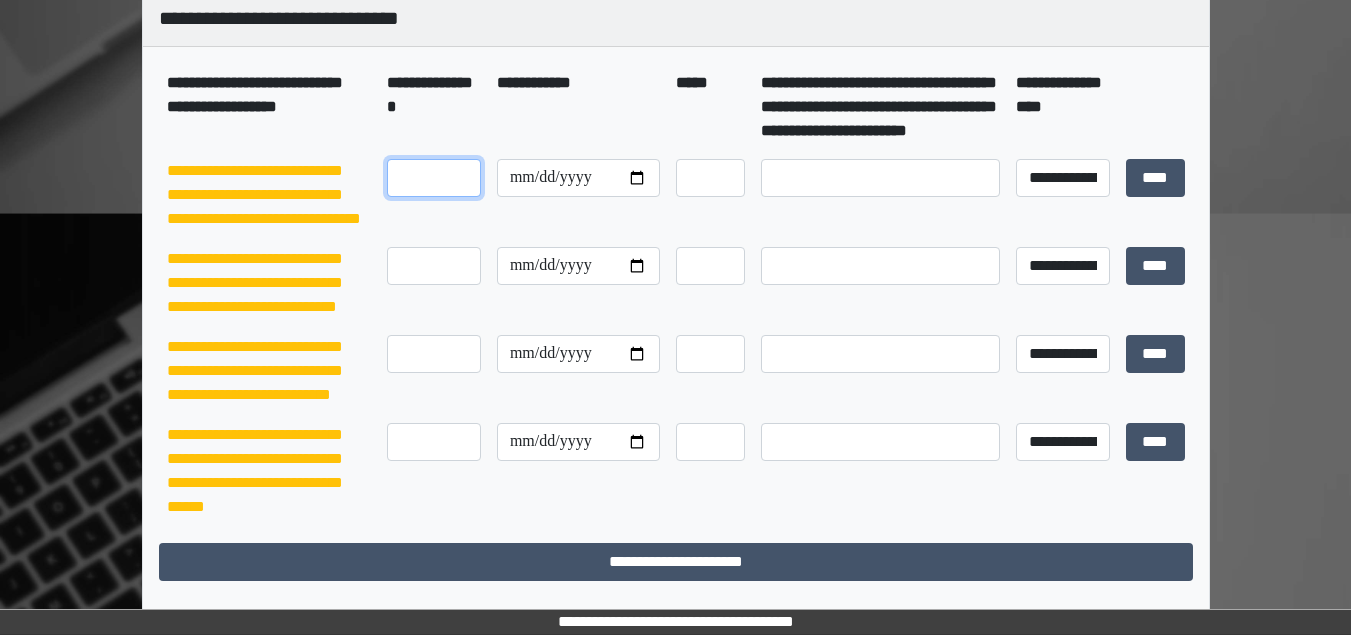 click at bounding box center [434, 178] 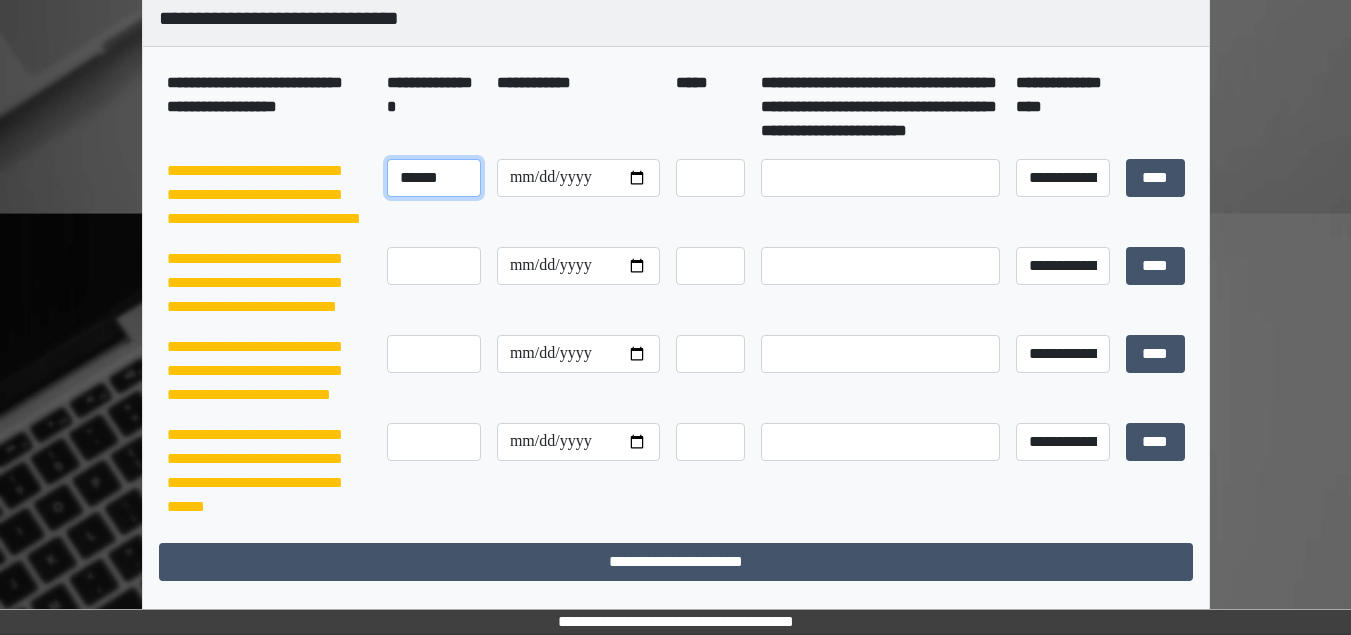 type on "******" 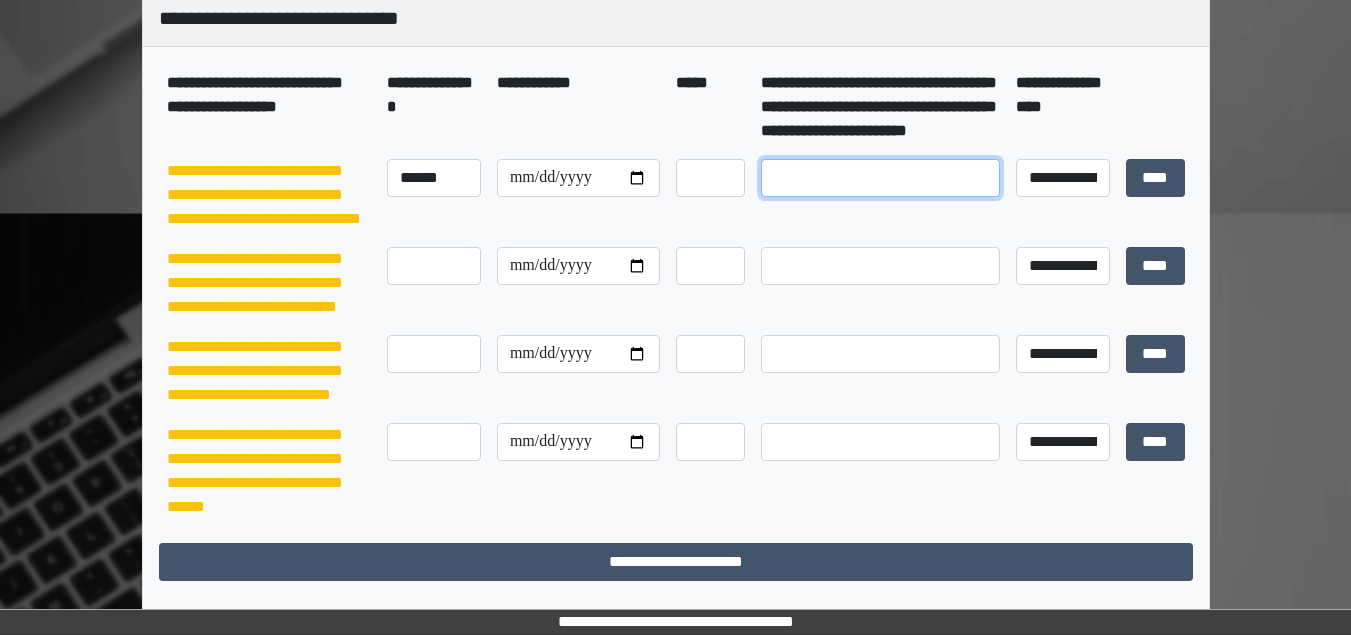 click at bounding box center (880, 178) 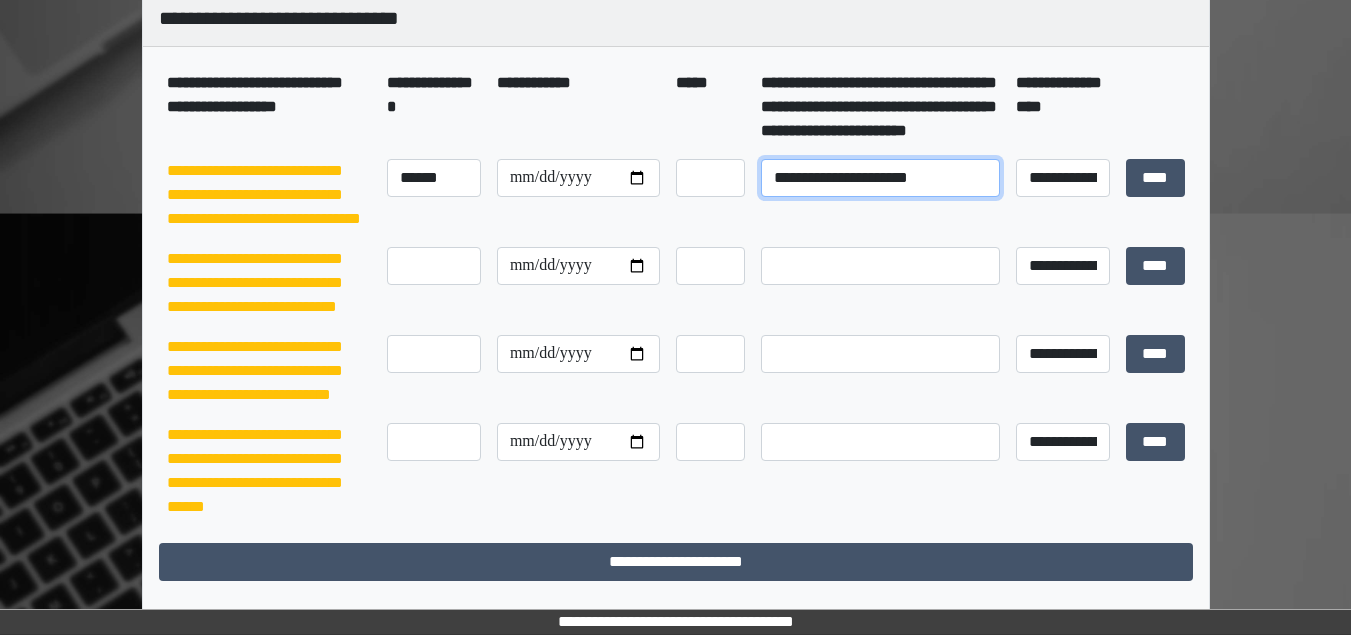 type on "**********" 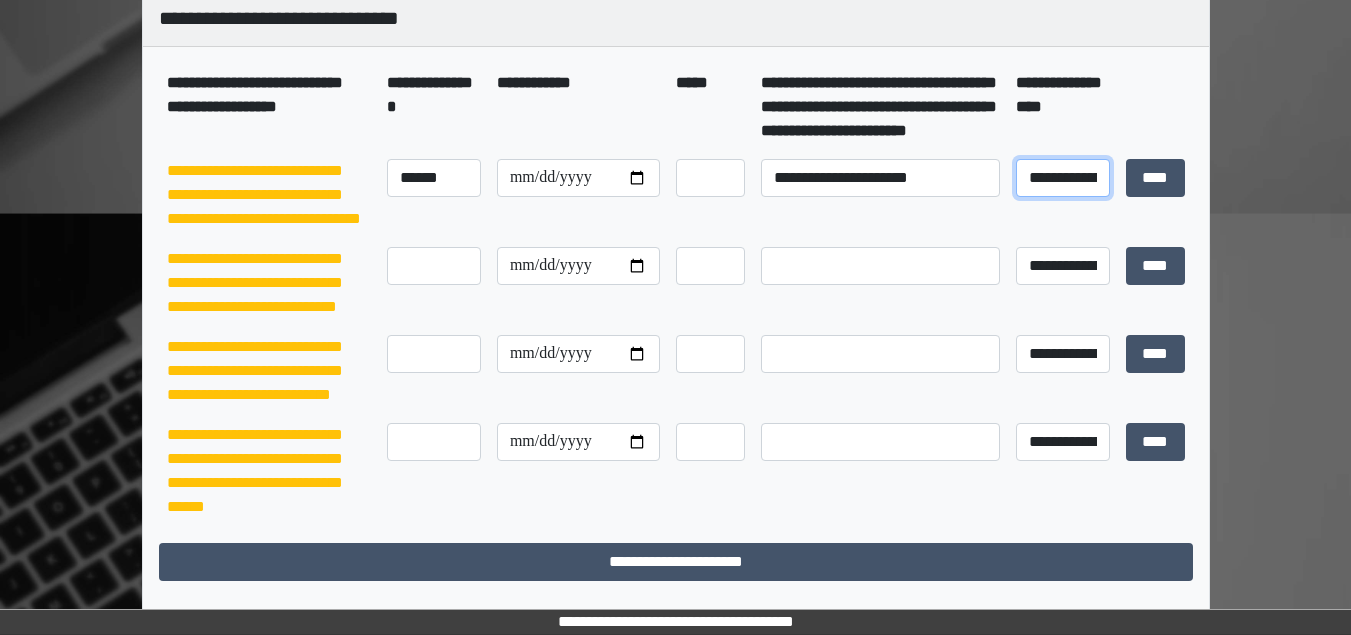 click on "**********" at bounding box center [1063, 178] 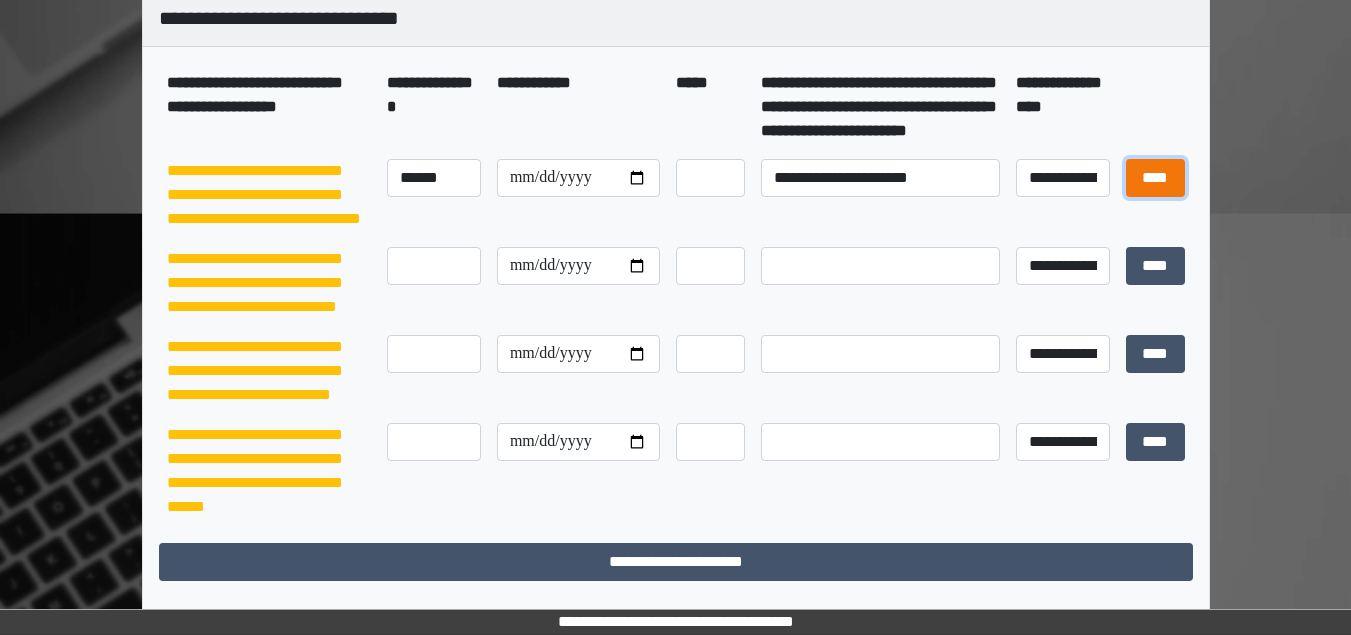 click on "****" at bounding box center [1155, 178] 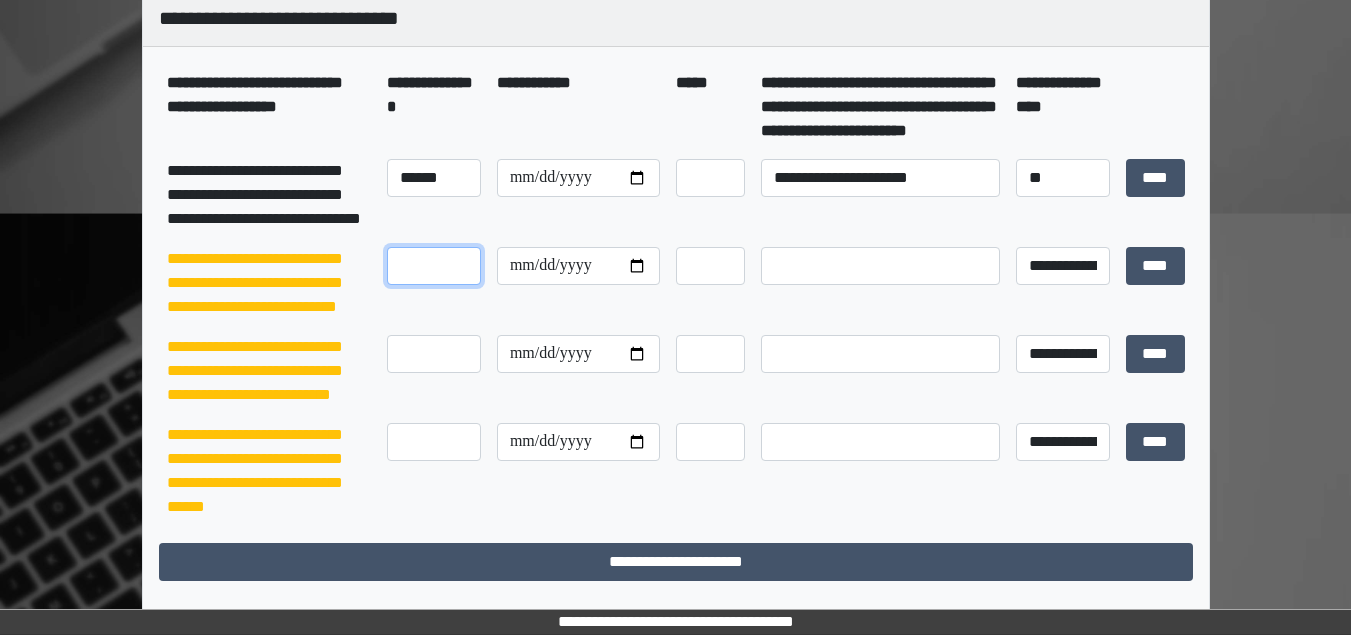 click at bounding box center [434, 266] 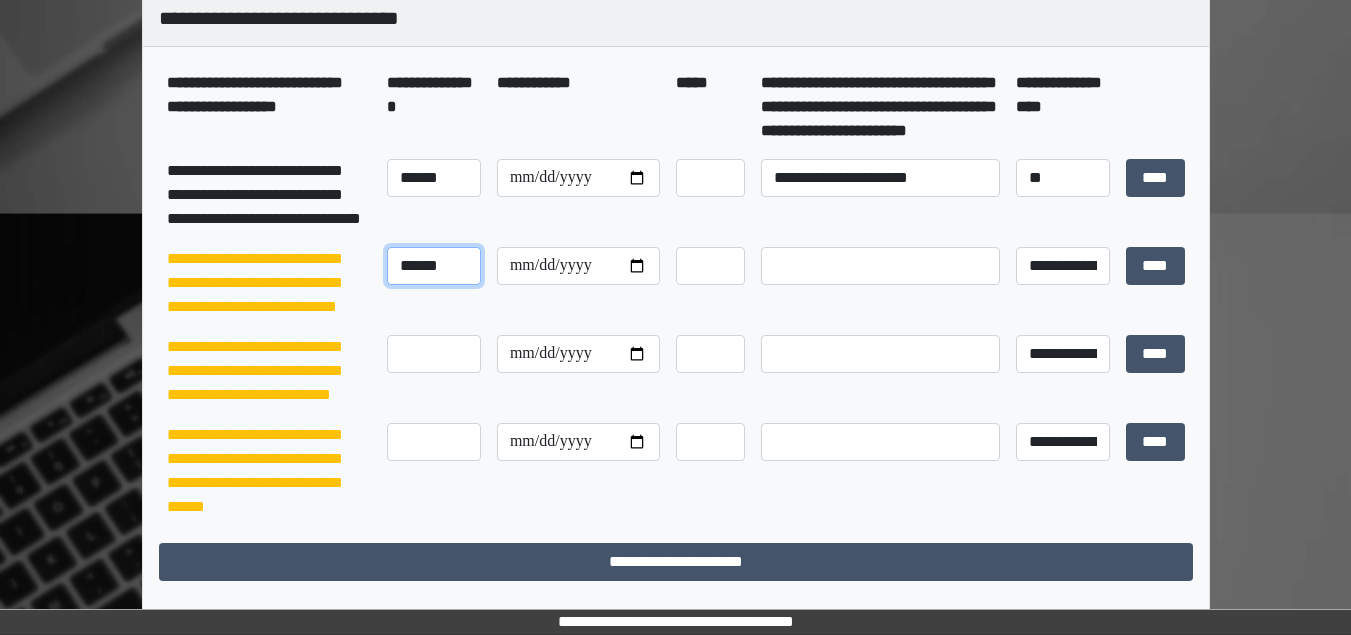 type on "******" 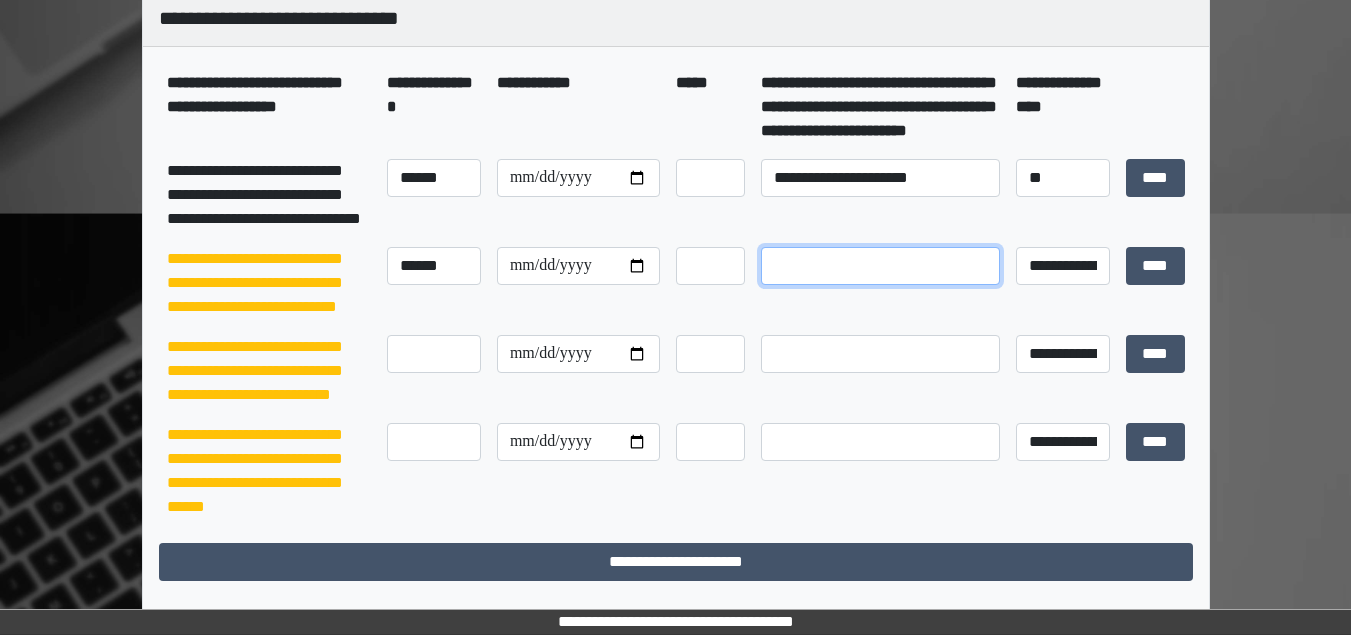 click at bounding box center [880, 266] 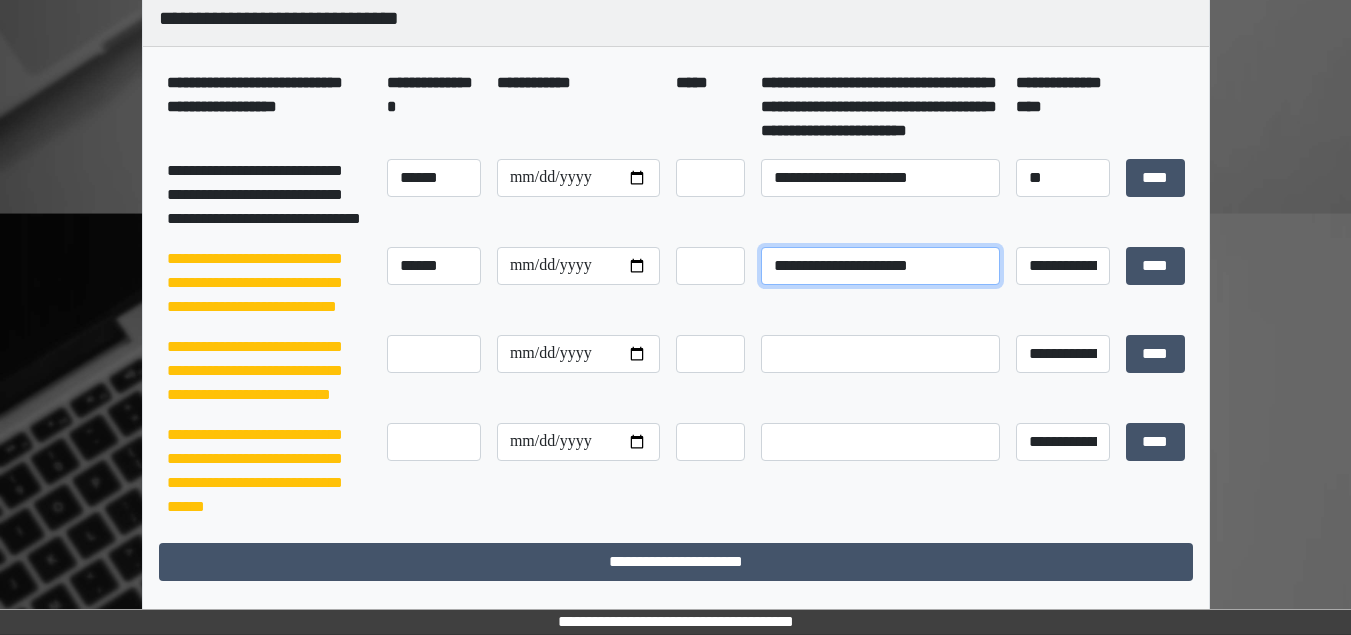 type on "**********" 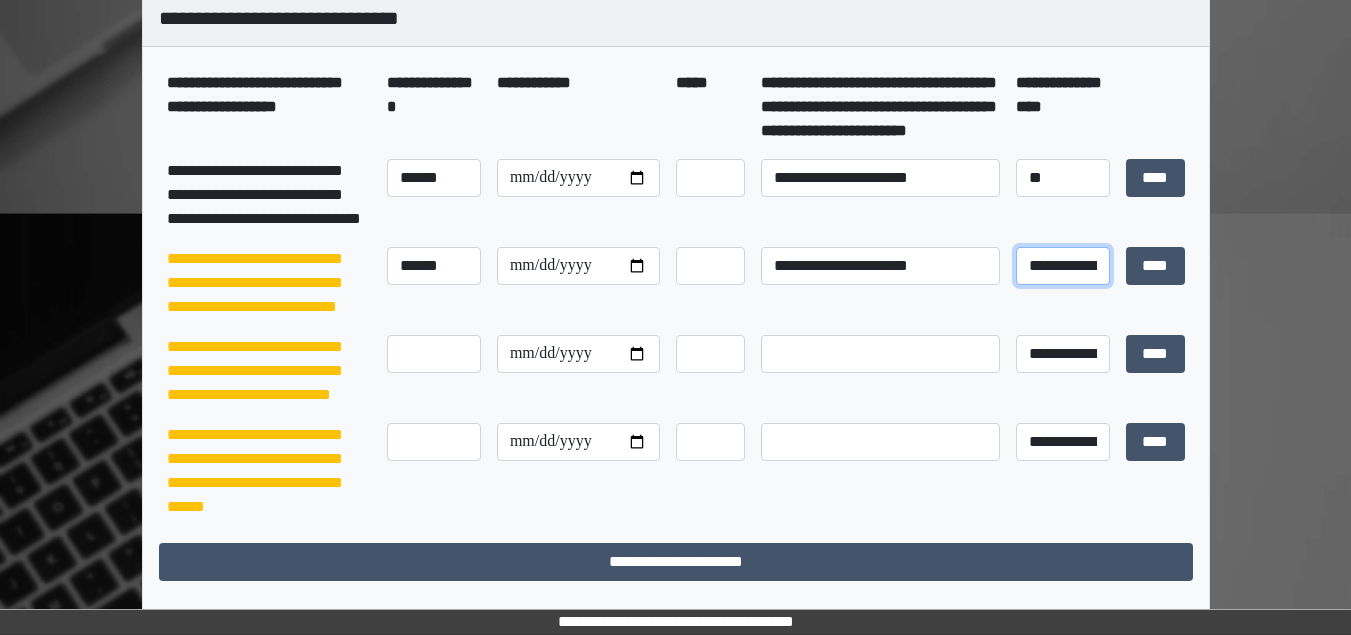 click on "**********" at bounding box center [1063, 266] 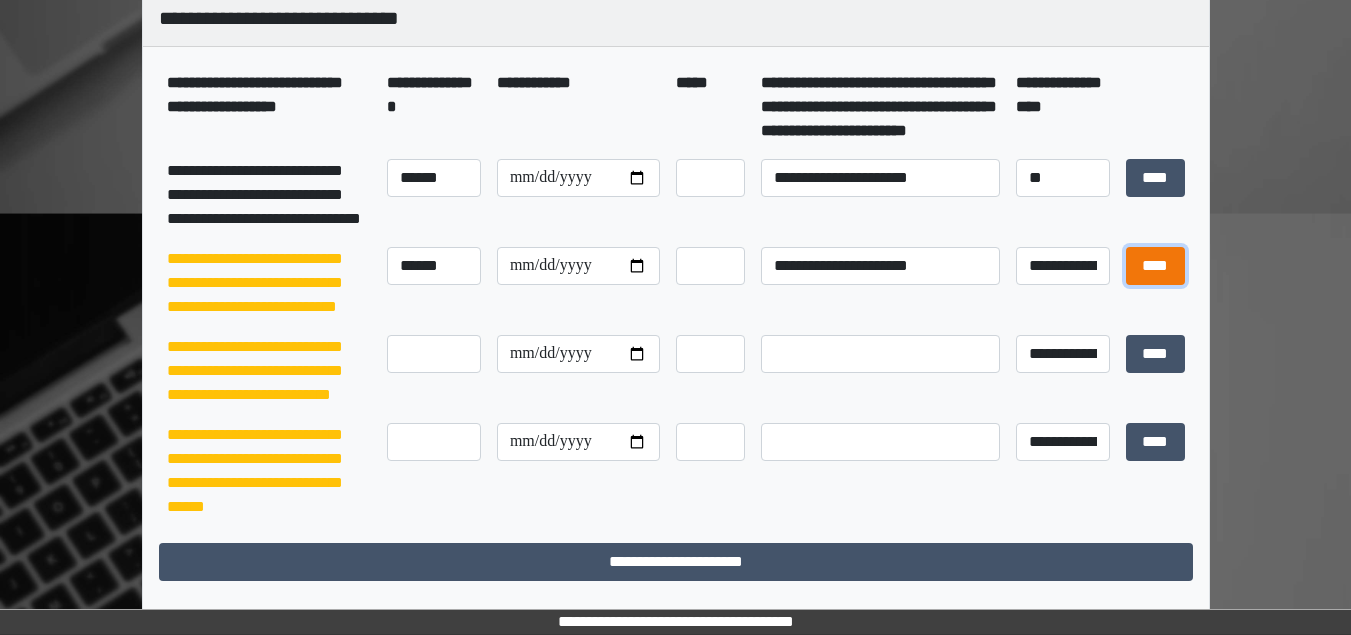 click on "****" at bounding box center [1155, 266] 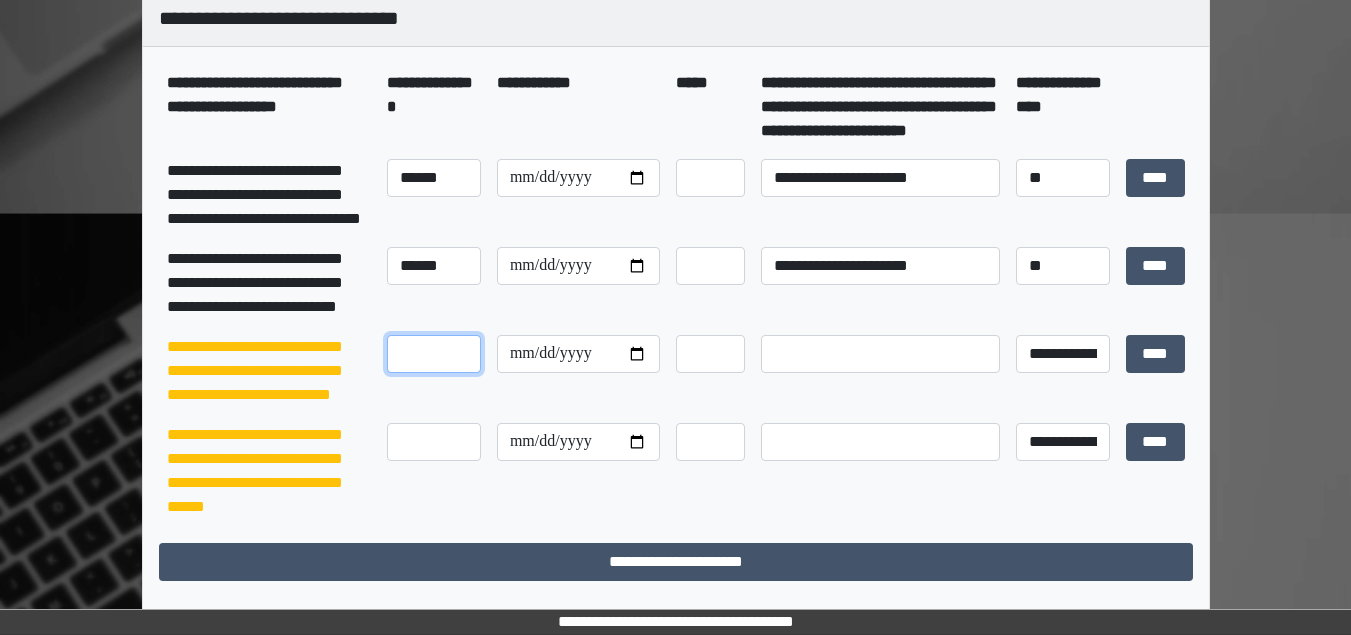 click at bounding box center [434, 354] 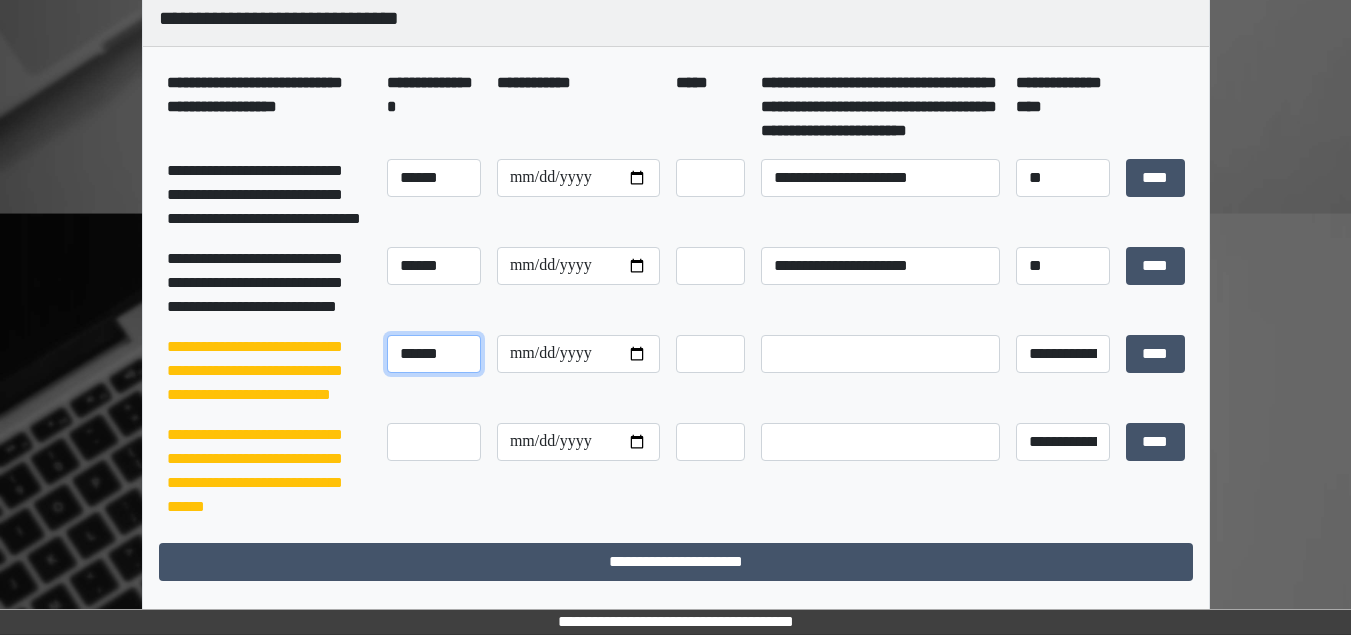 type on "******" 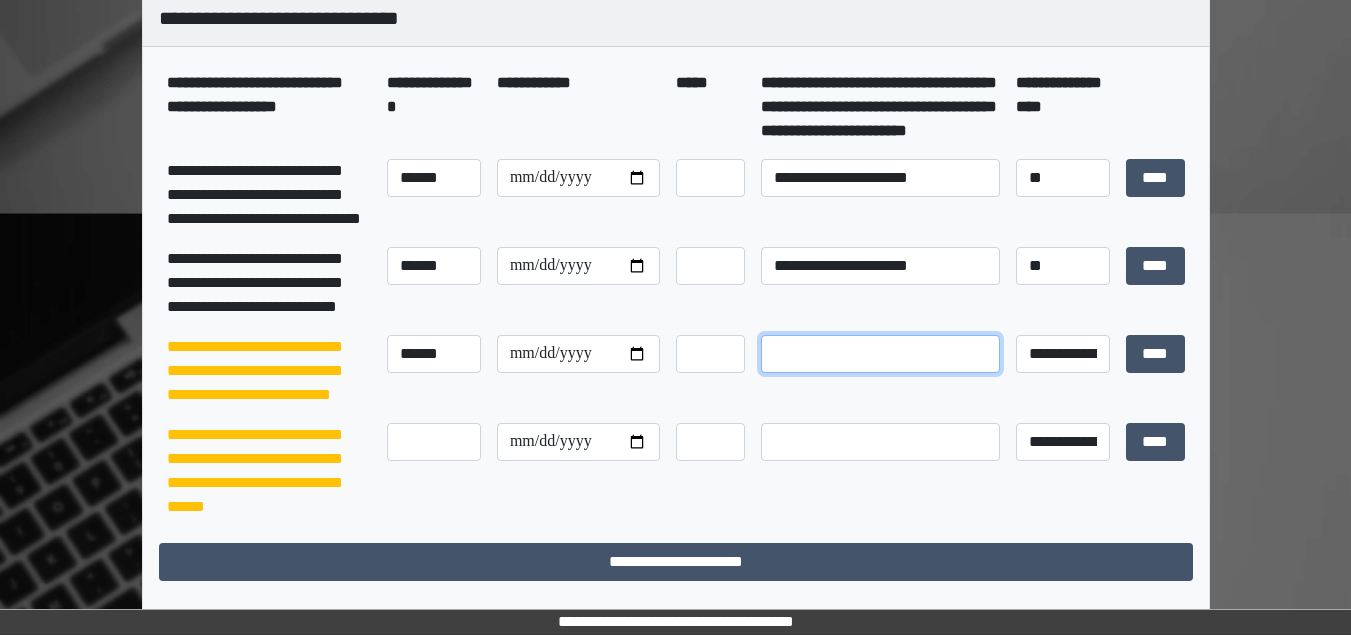 click at bounding box center [880, 354] 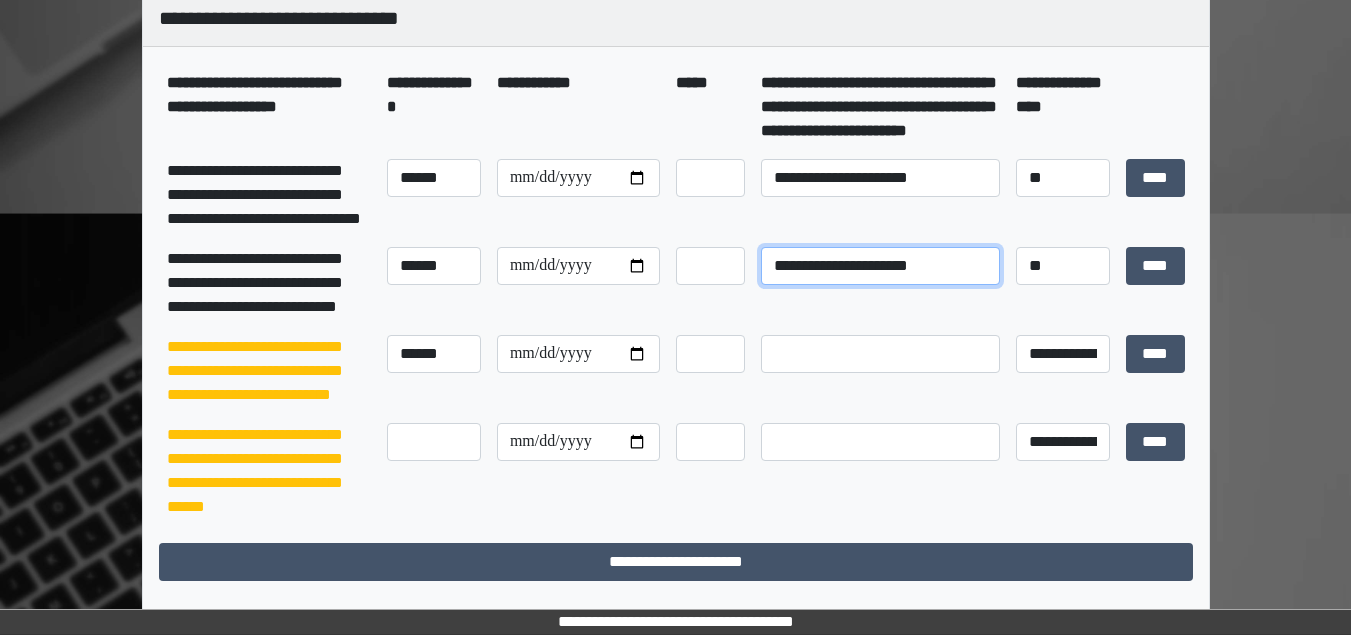 drag, startPoint x: 818, startPoint y: 329, endPoint x: 739, endPoint y: 335, distance: 79.22752 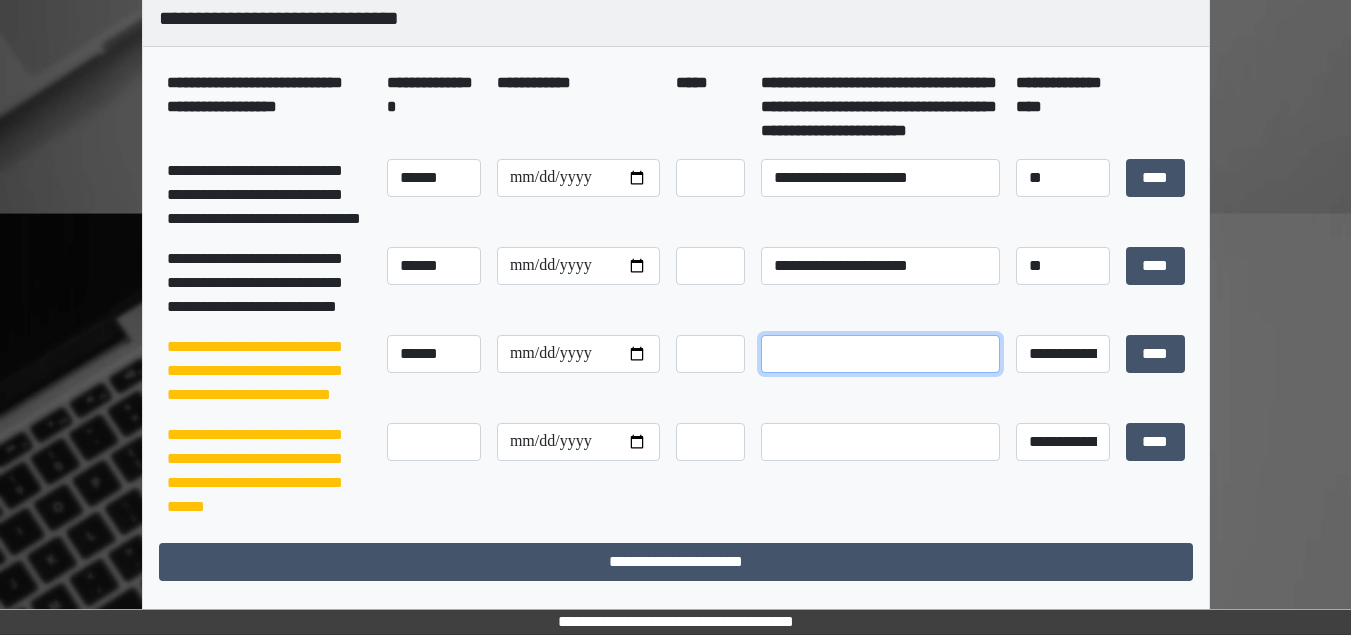paste on "**********" 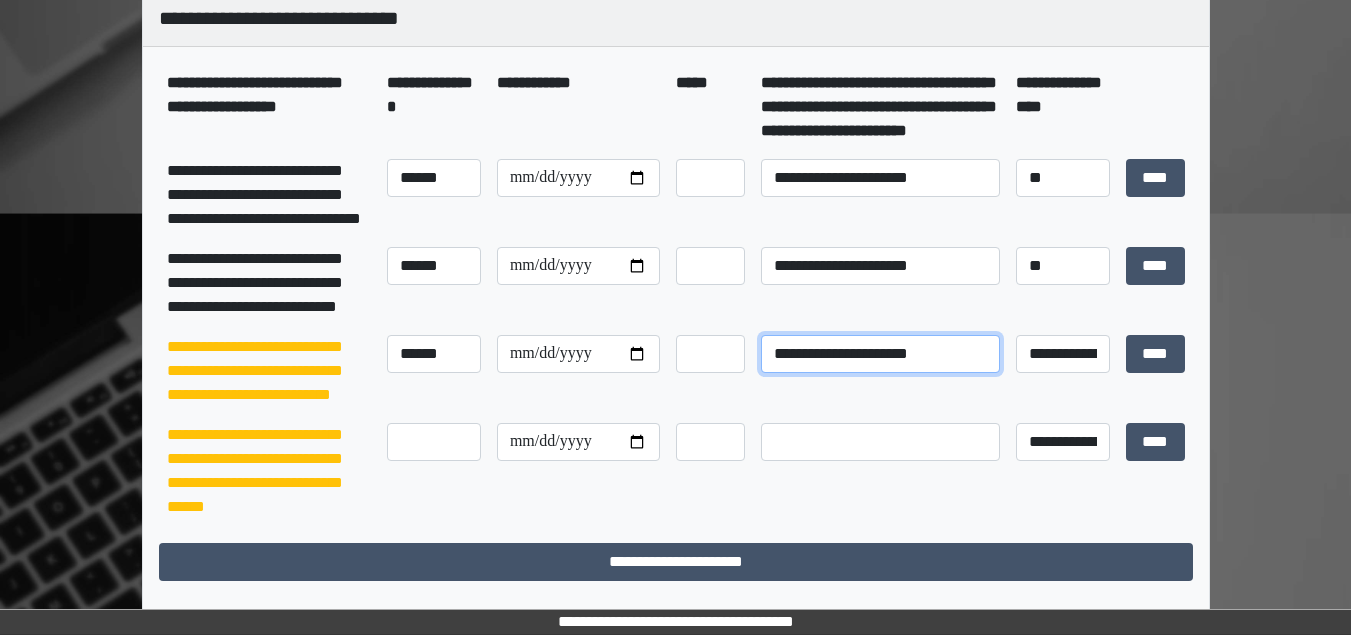 type on "**********" 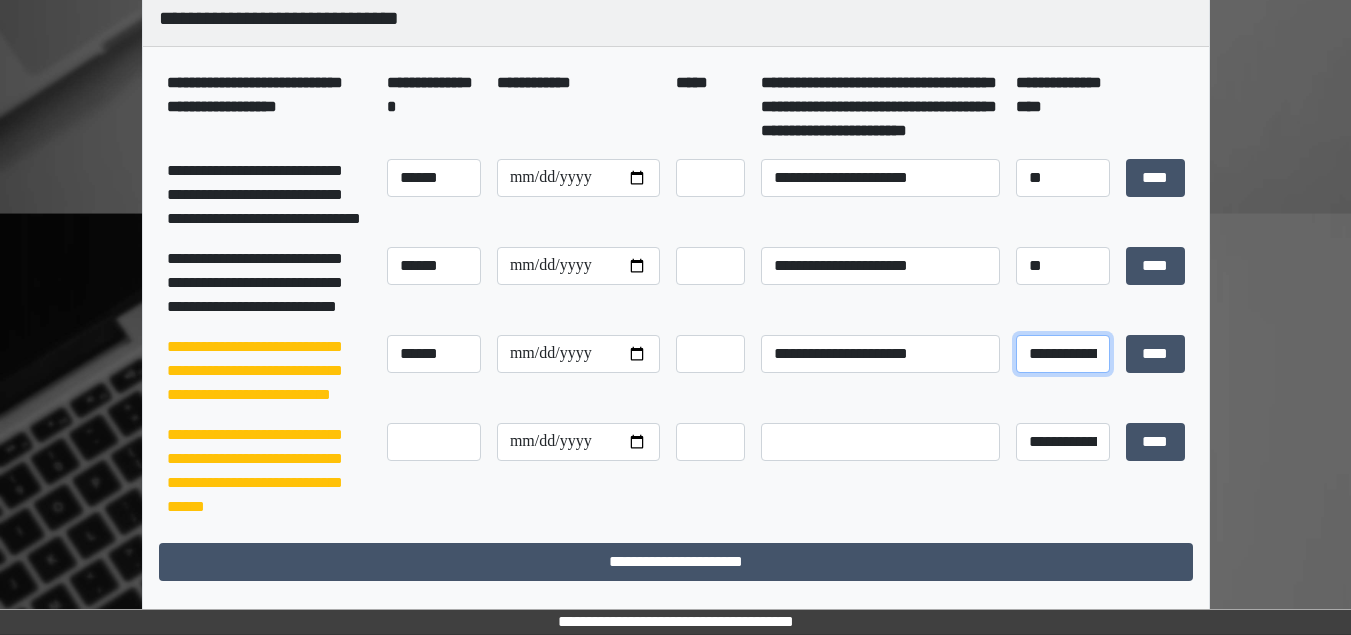 click on "**********" at bounding box center [1063, 354] 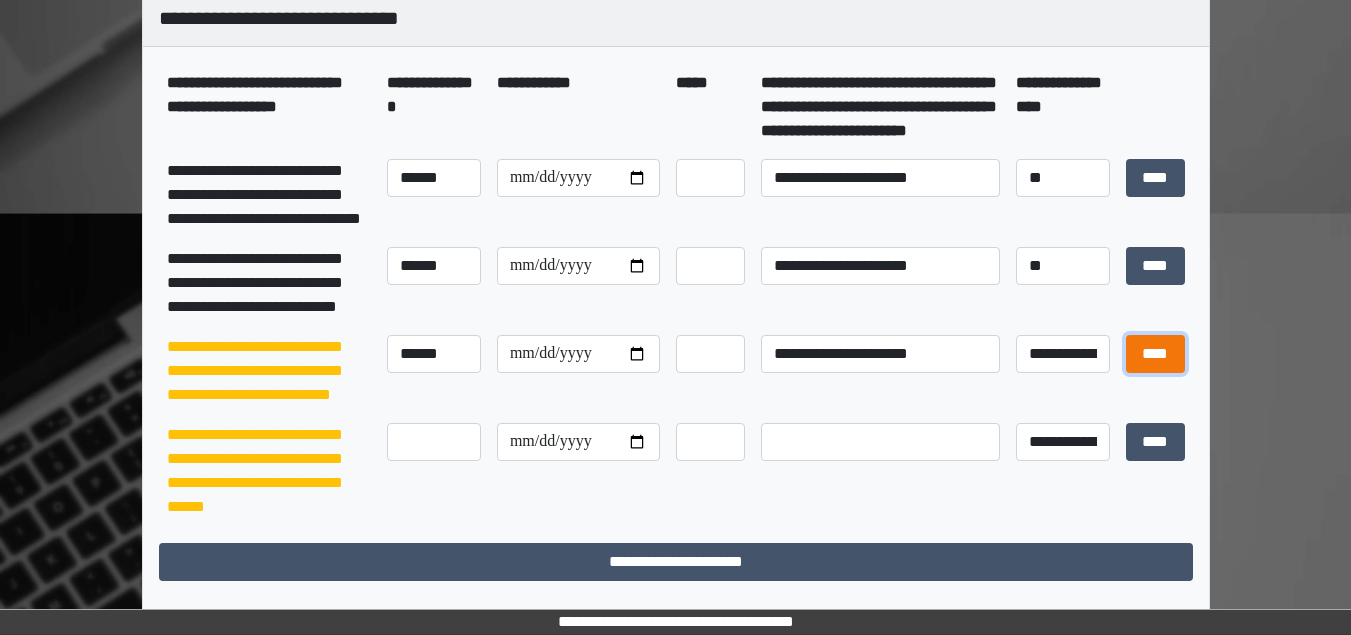 click on "****" at bounding box center (1155, 354) 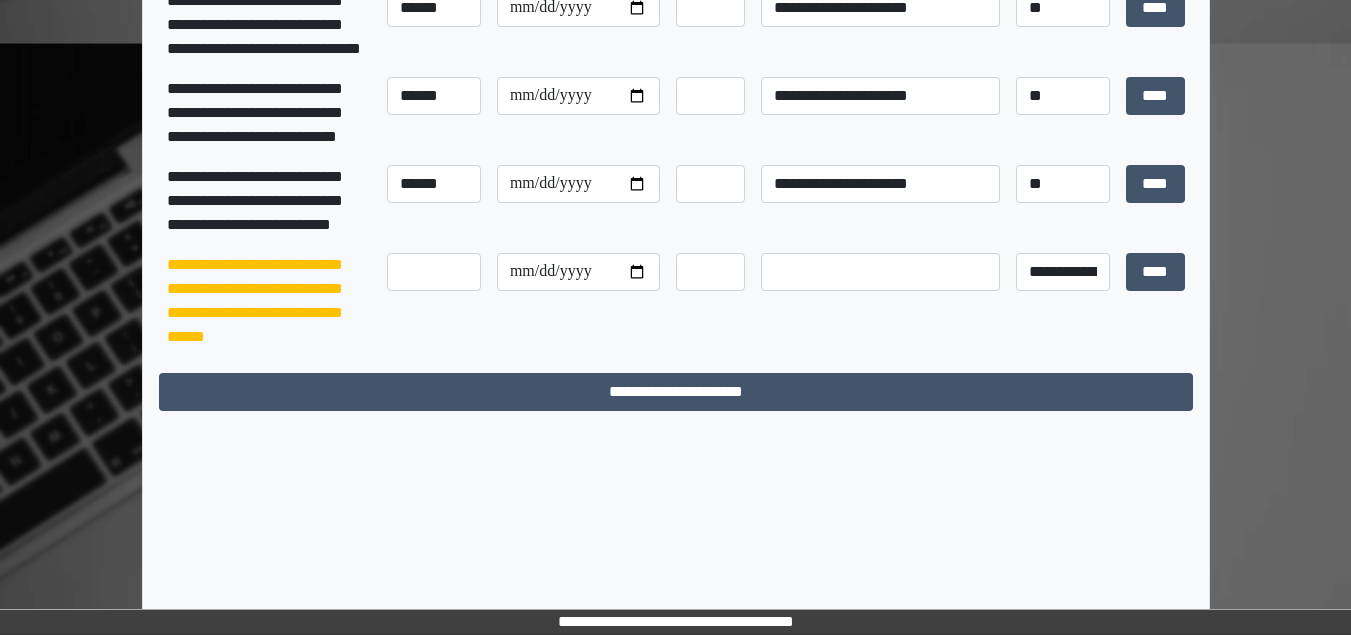 scroll, scrollTop: 706, scrollLeft: 0, axis: vertical 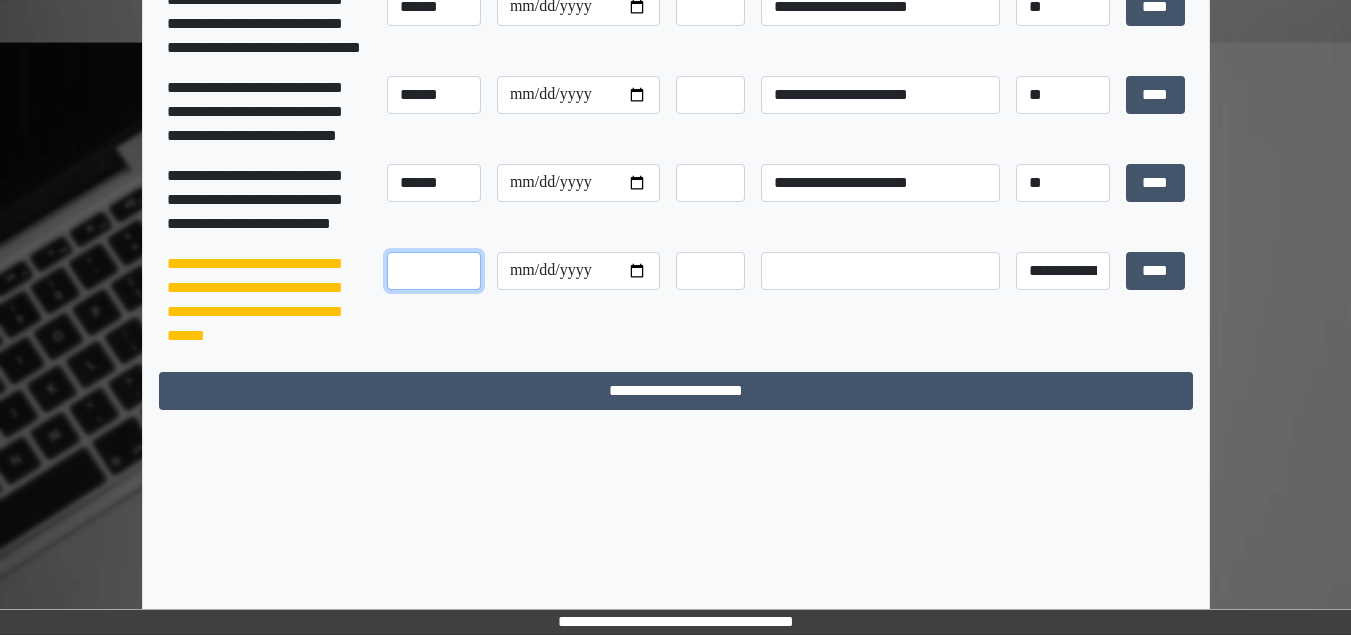 click at bounding box center [434, 271] 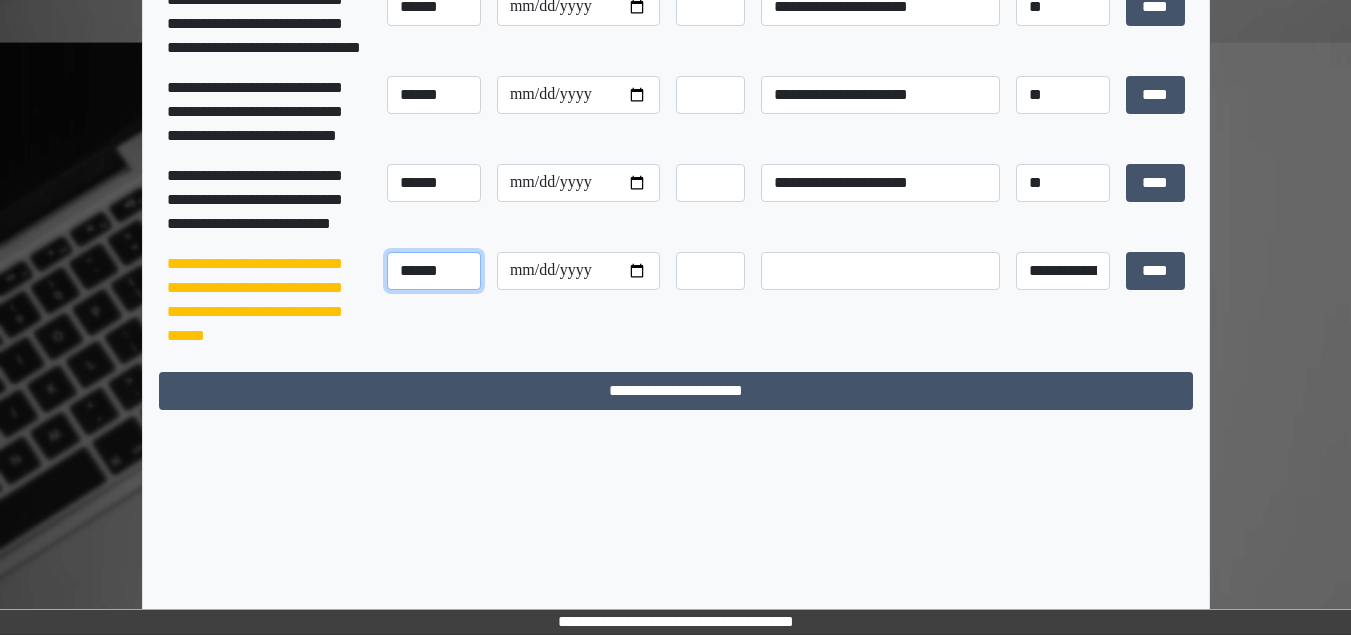 type on "******" 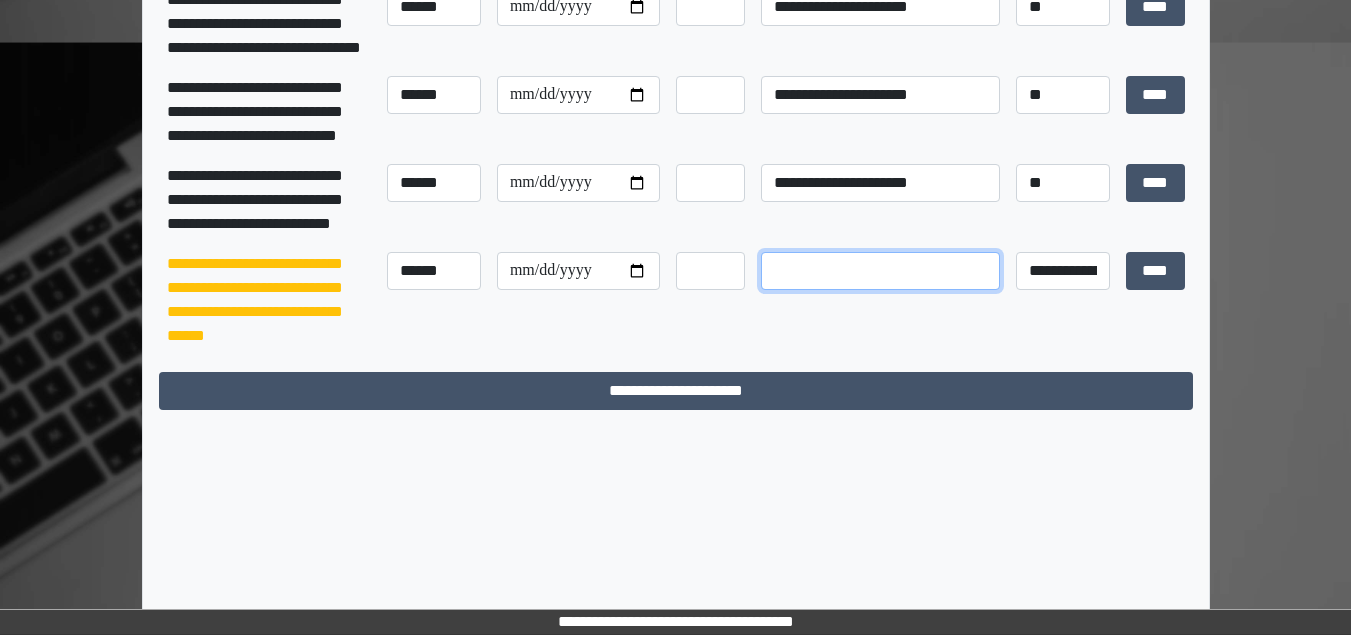 click at bounding box center [880, 271] 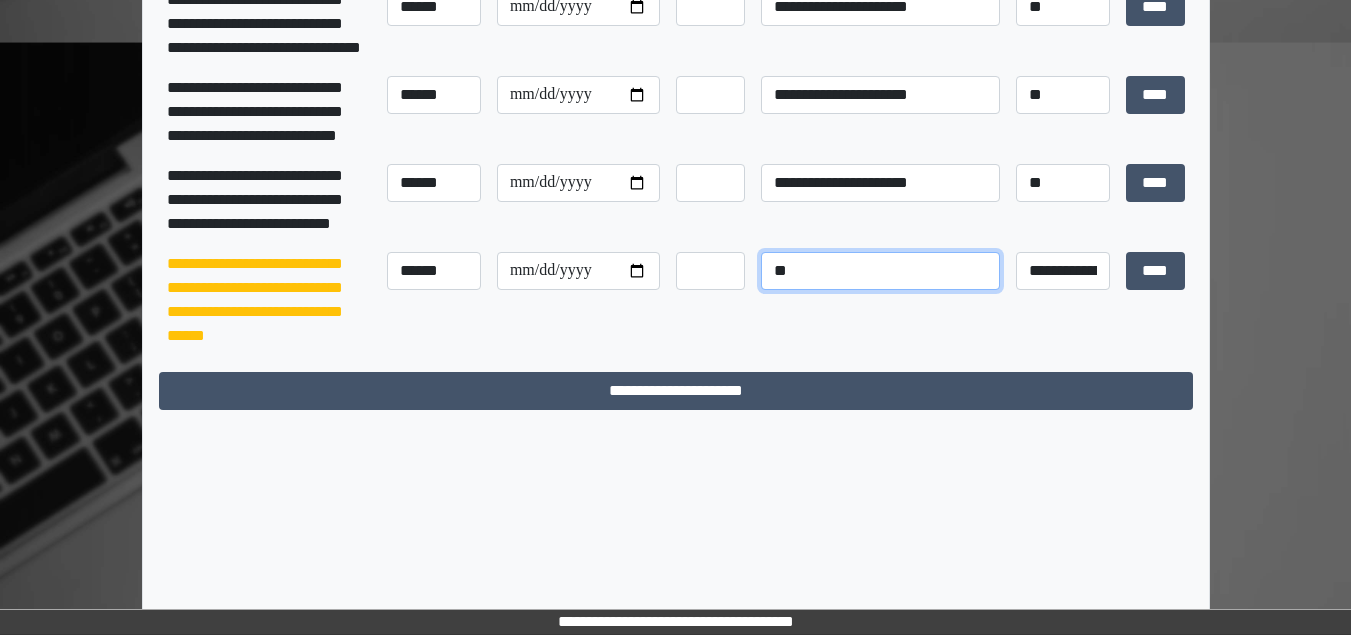 type on "*" 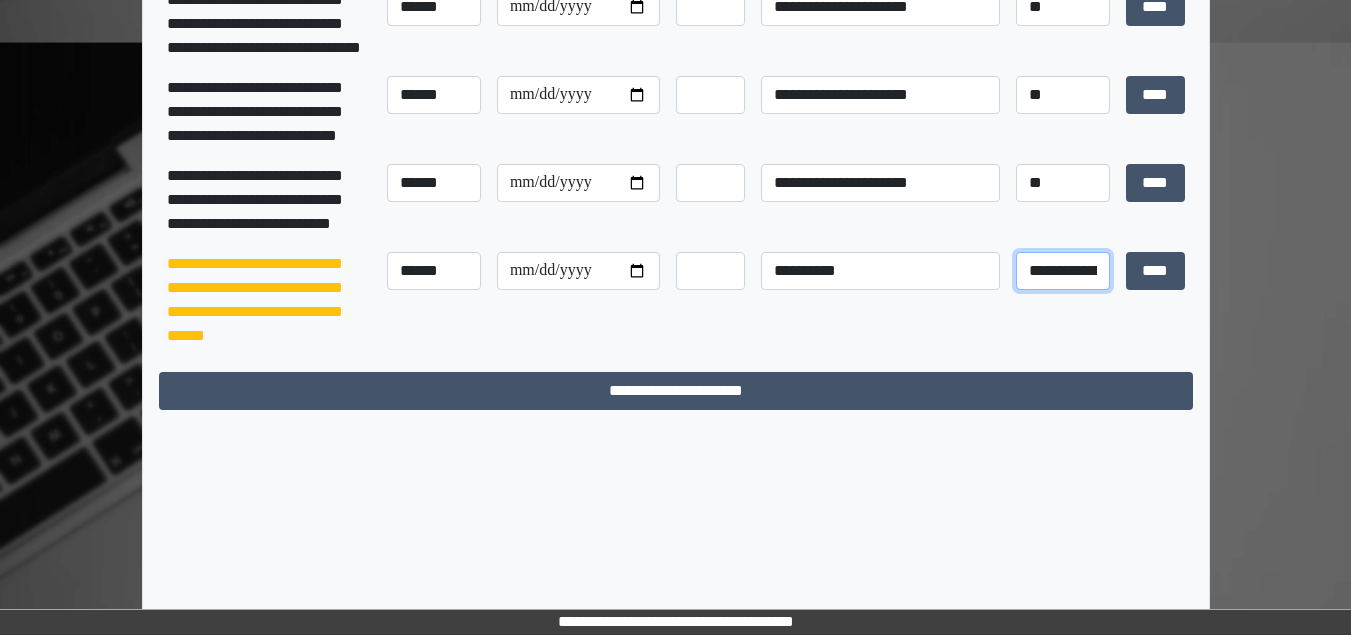 click on "**********" at bounding box center [1063, 271] 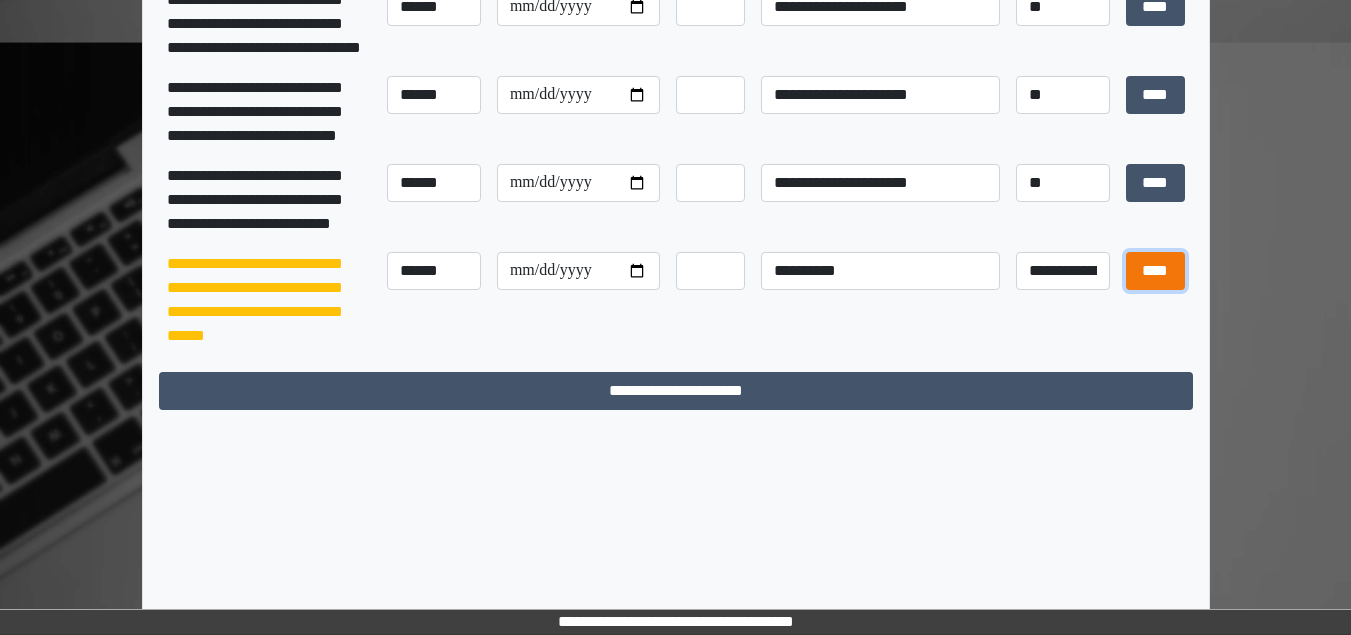 click on "****" at bounding box center (1155, 271) 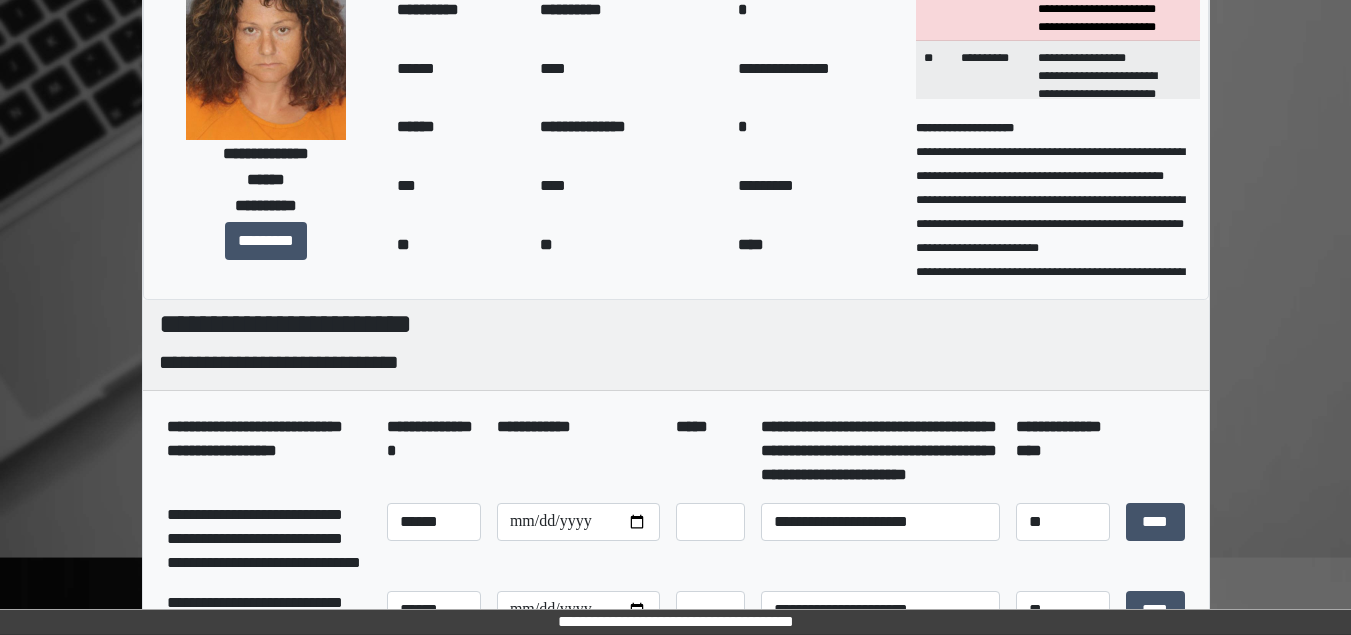 scroll, scrollTop: 6, scrollLeft: 0, axis: vertical 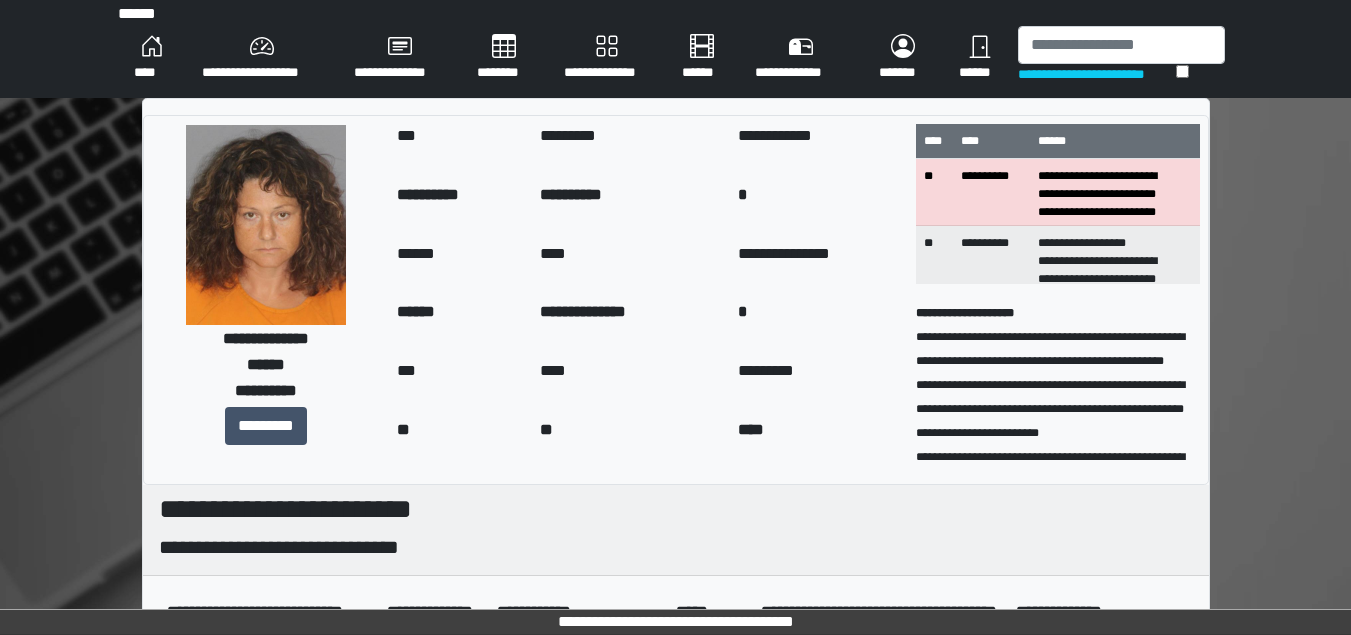 click on "****" at bounding box center (152, 58) 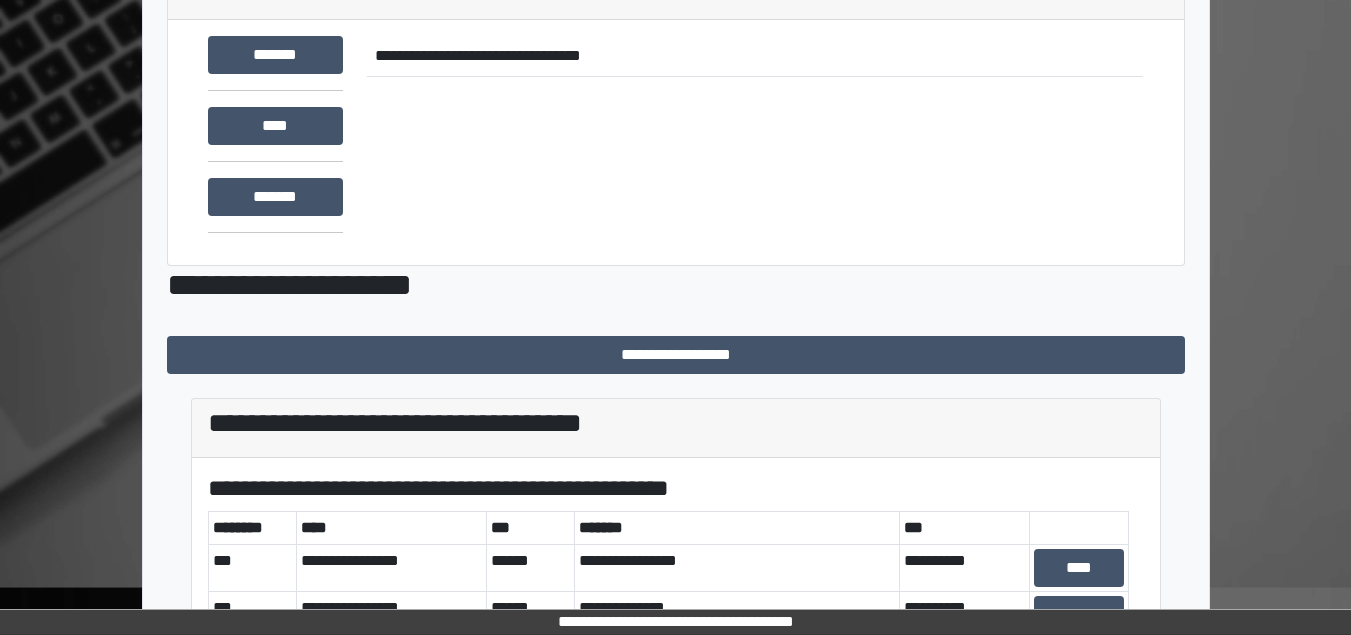 scroll, scrollTop: 335, scrollLeft: 0, axis: vertical 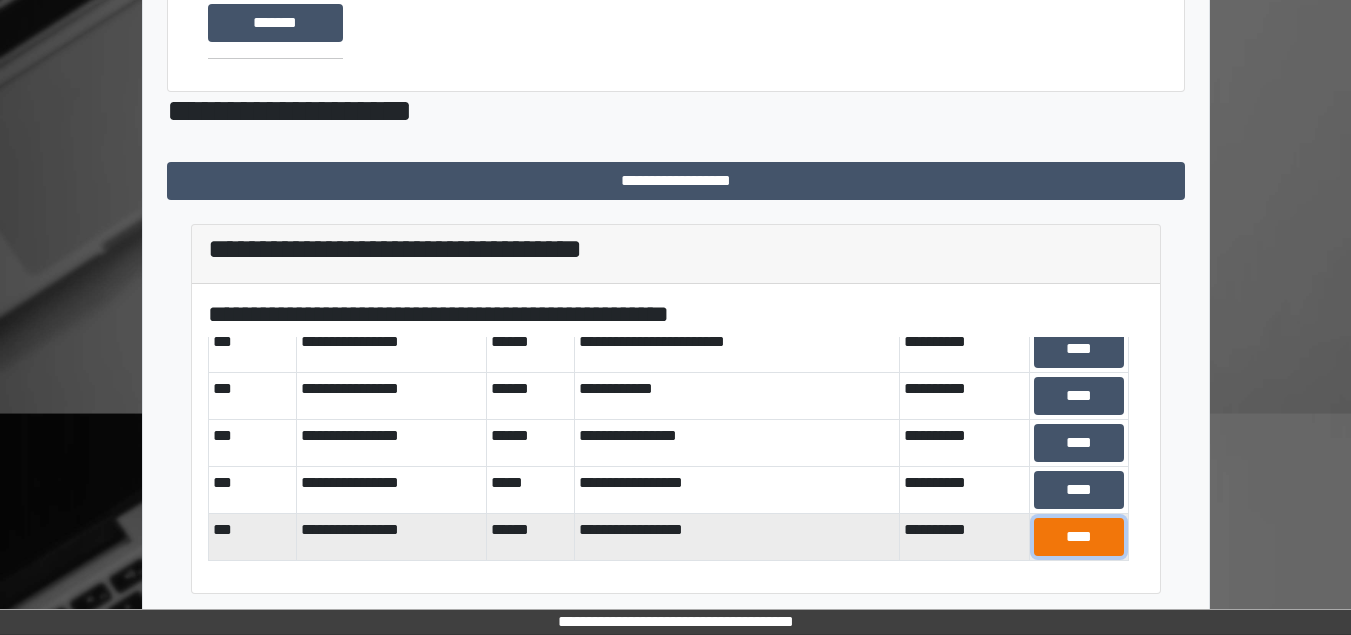 click on "****" at bounding box center (1079, 537) 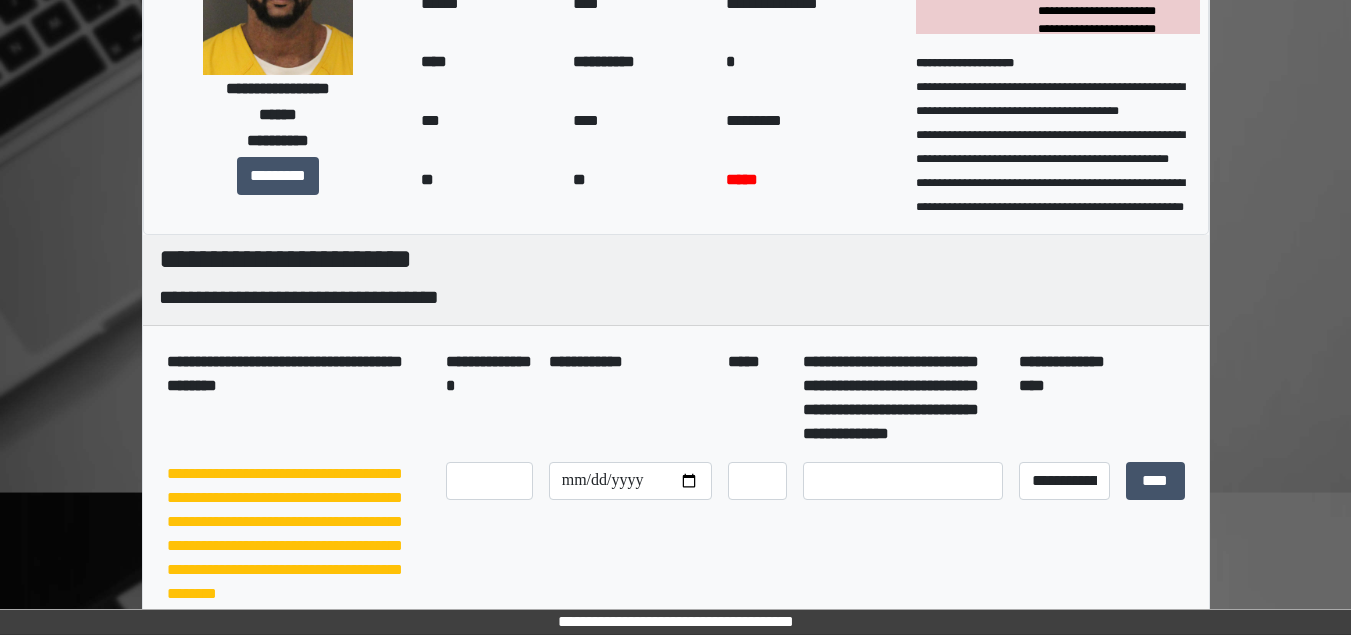 scroll, scrollTop: 35, scrollLeft: 0, axis: vertical 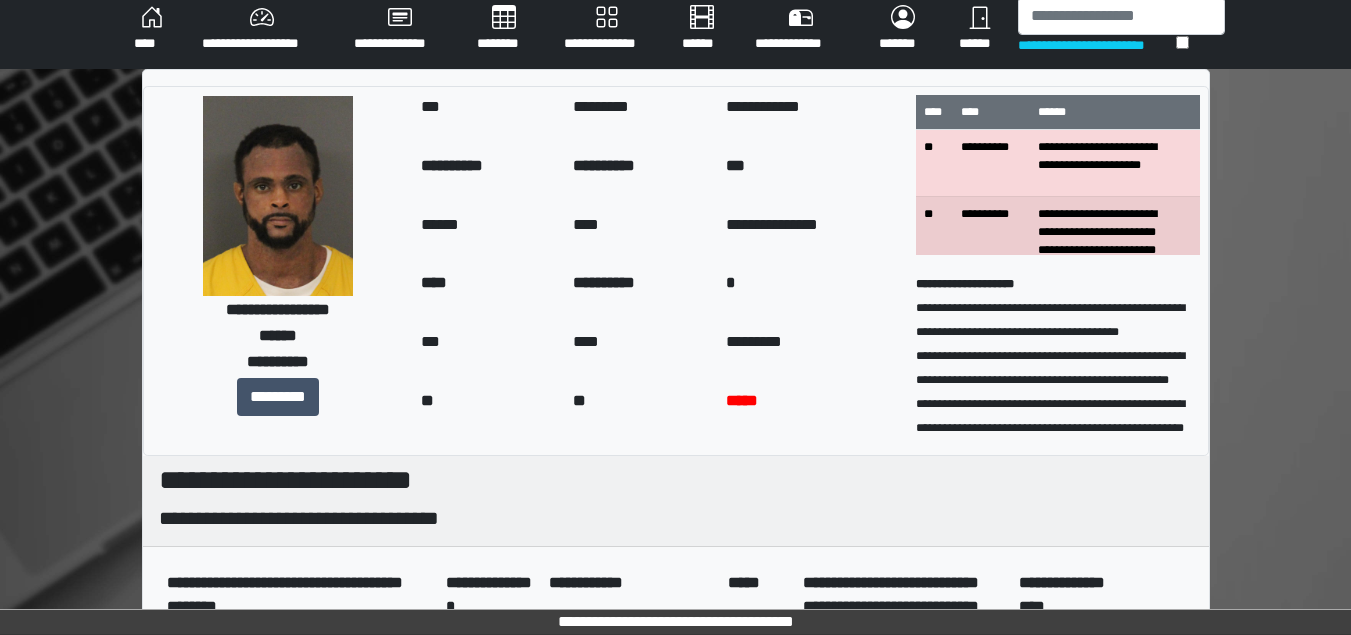 click on "****" at bounding box center [152, 29] 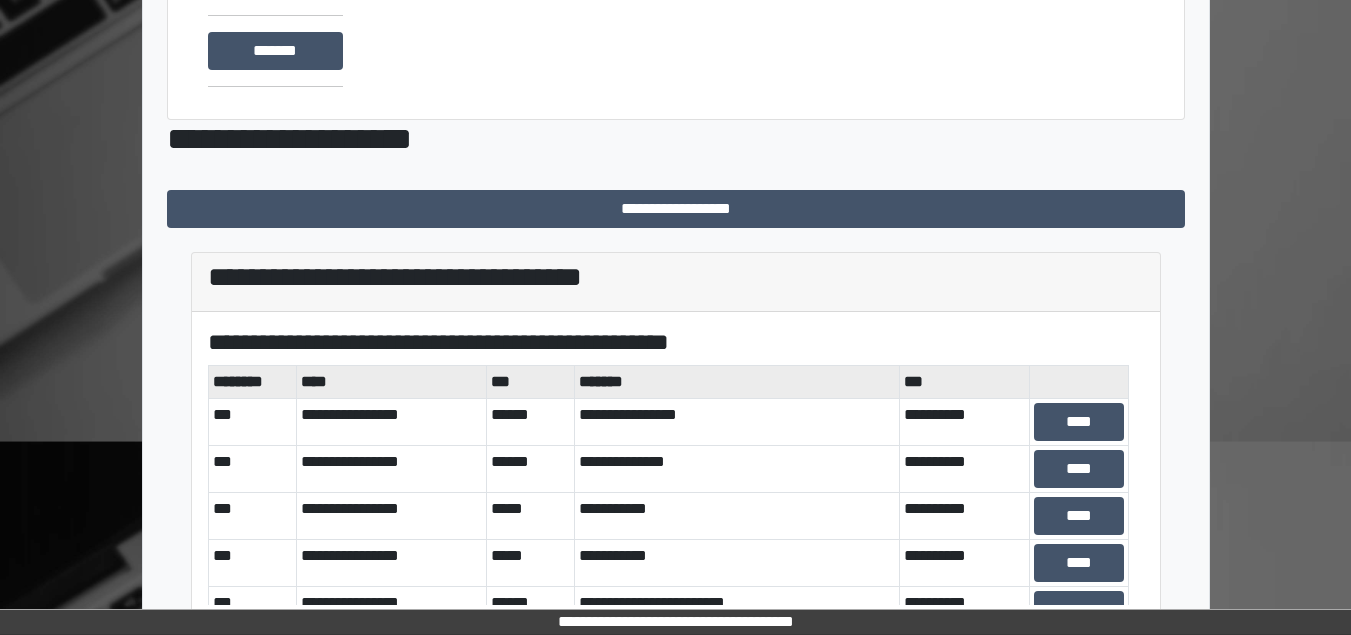 scroll, scrollTop: 335, scrollLeft: 0, axis: vertical 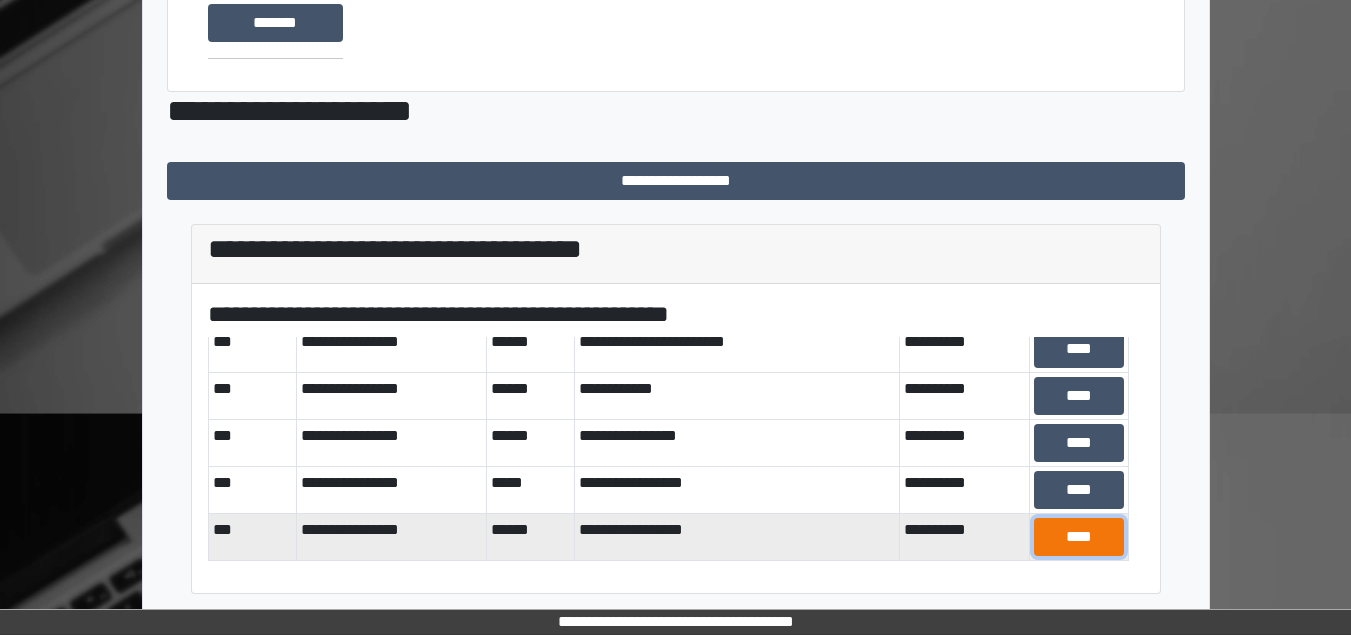 click on "****" at bounding box center (1079, 537) 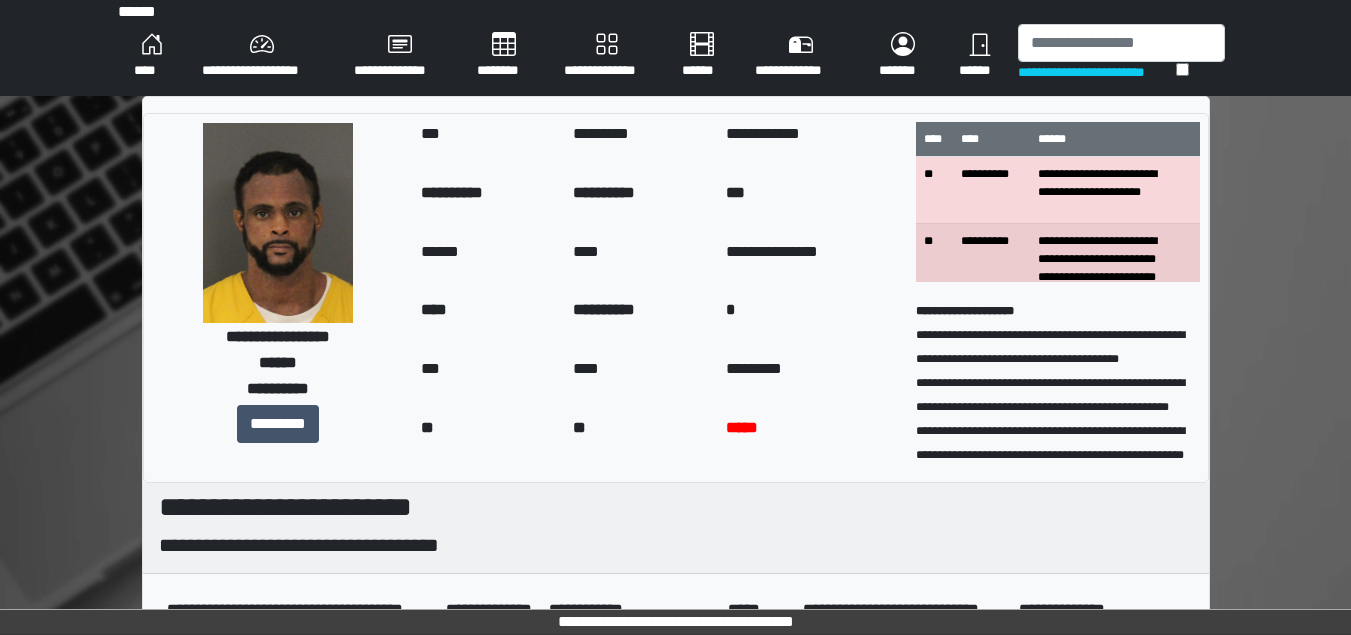 scroll, scrollTop: 0, scrollLeft: 0, axis: both 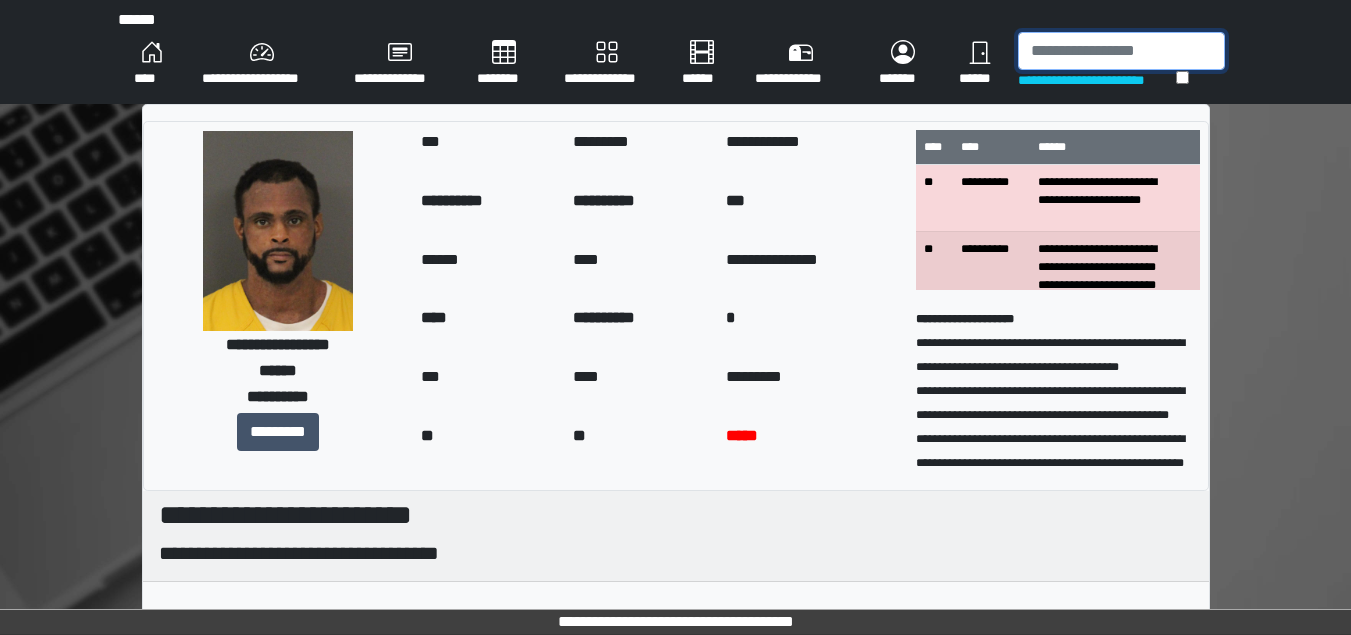 click at bounding box center (1121, 51) 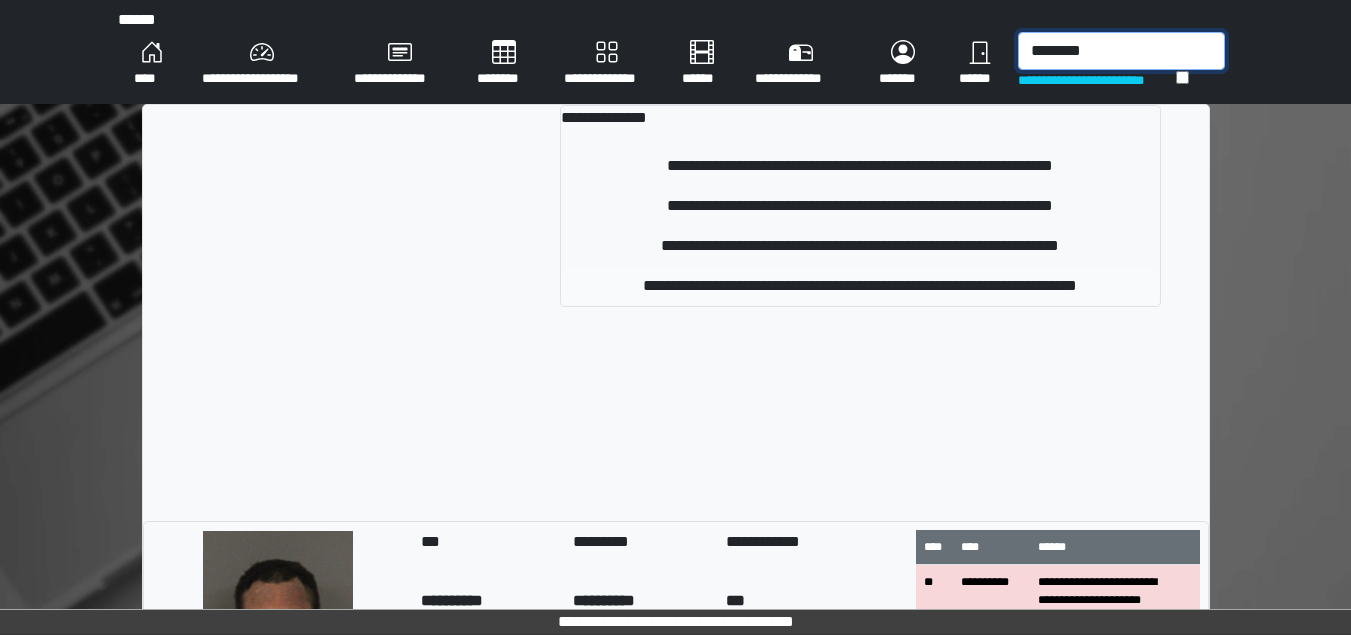 type on "********" 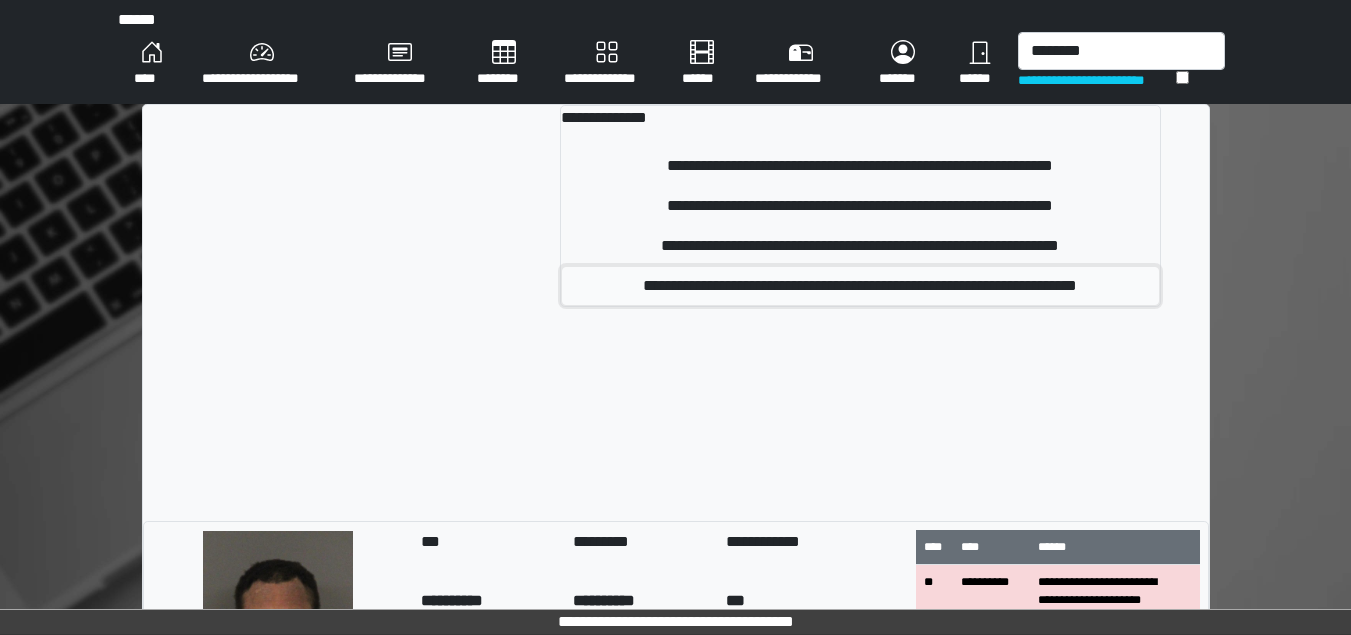 click on "**********" at bounding box center (860, 286) 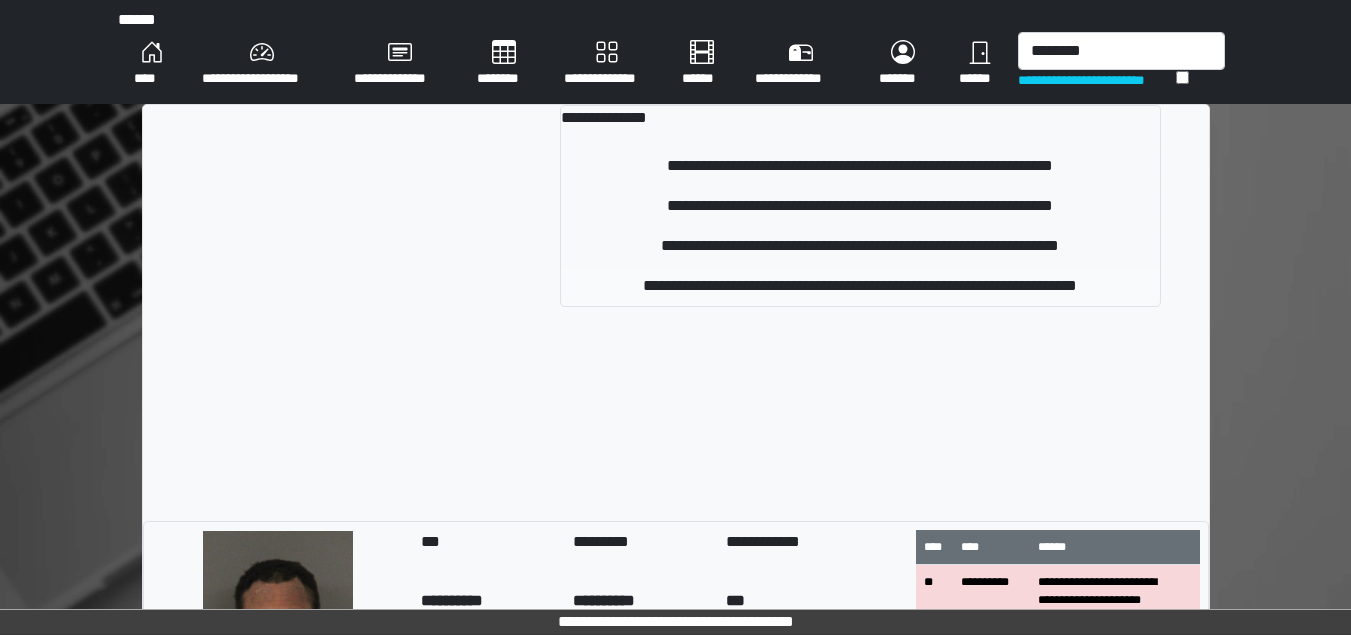type 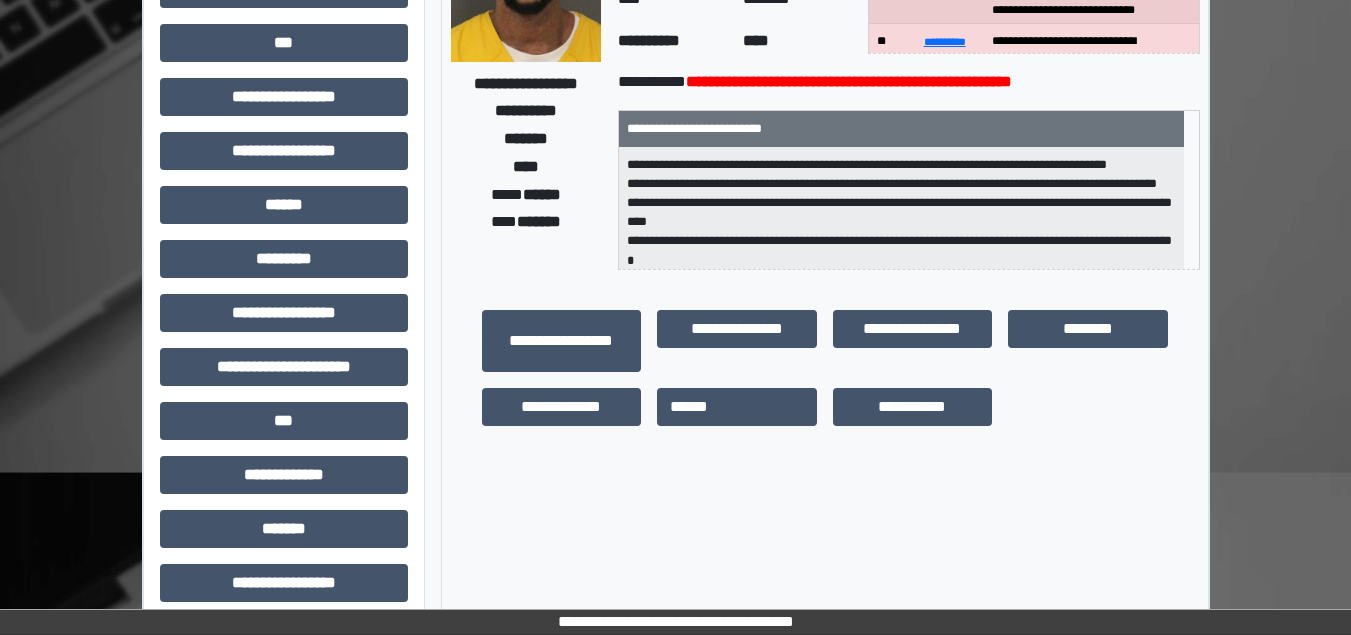 scroll, scrollTop: 563, scrollLeft: 0, axis: vertical 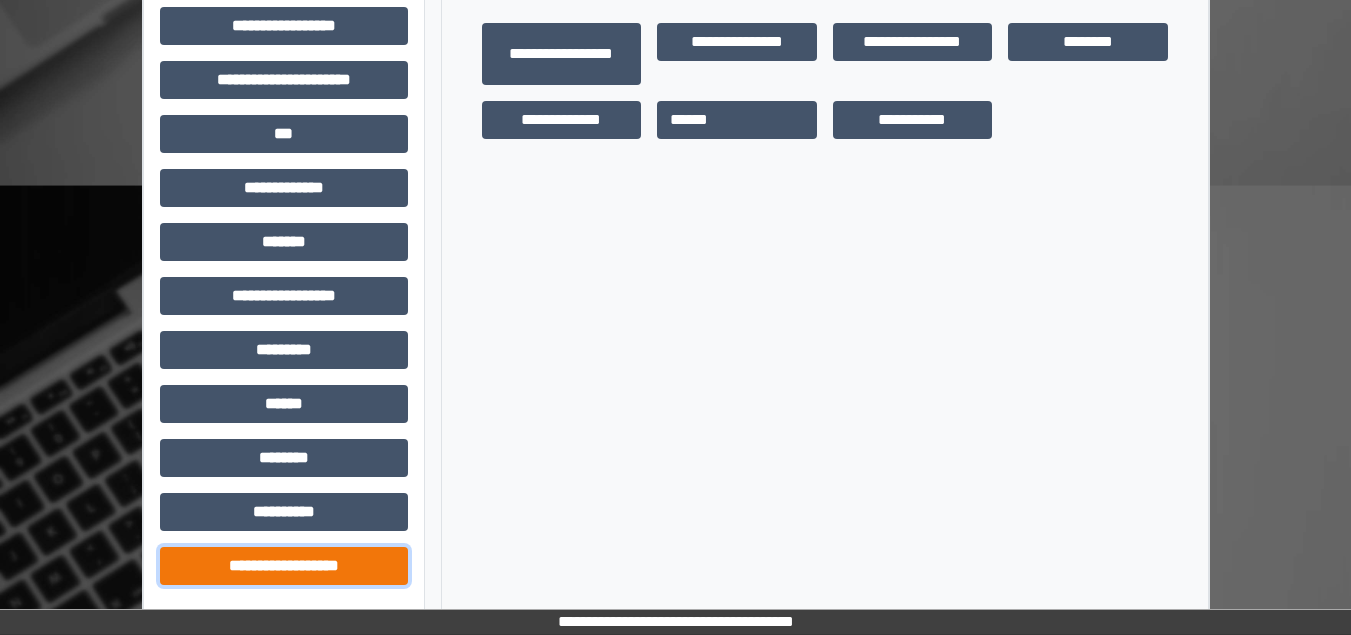click on "**********" at bounding box center [284, 566] 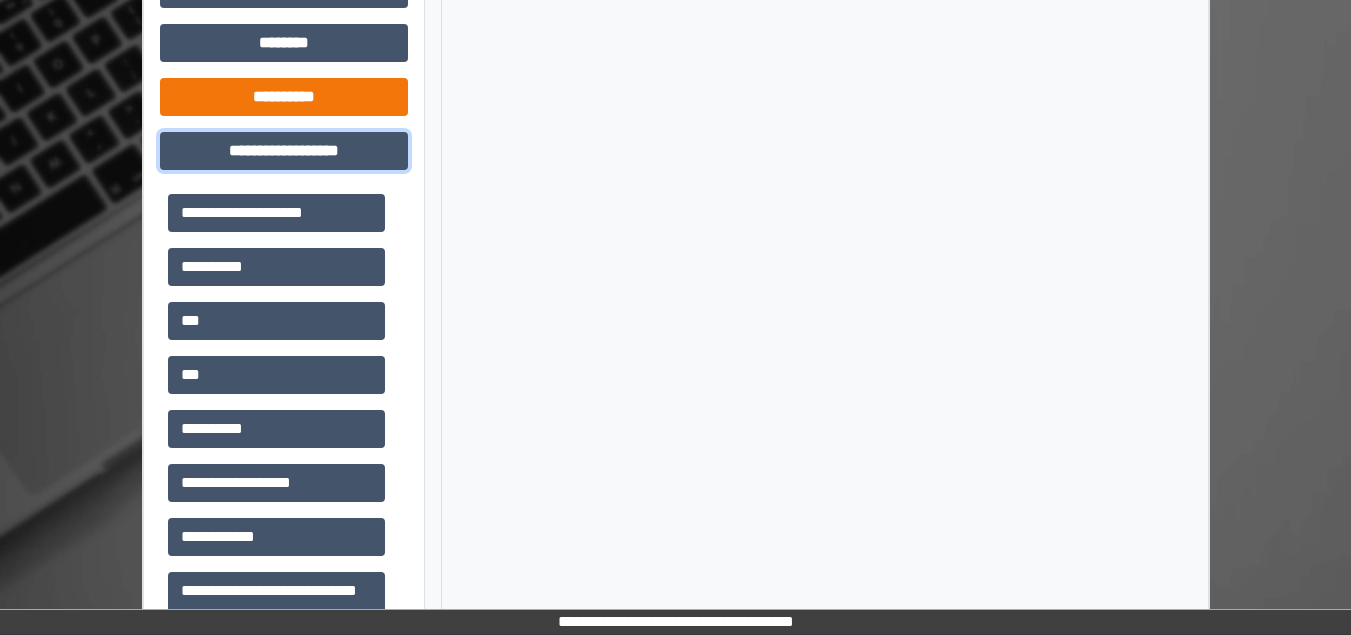scroll, scrollTop: 943, scrollLeft: 0, axis: vertical 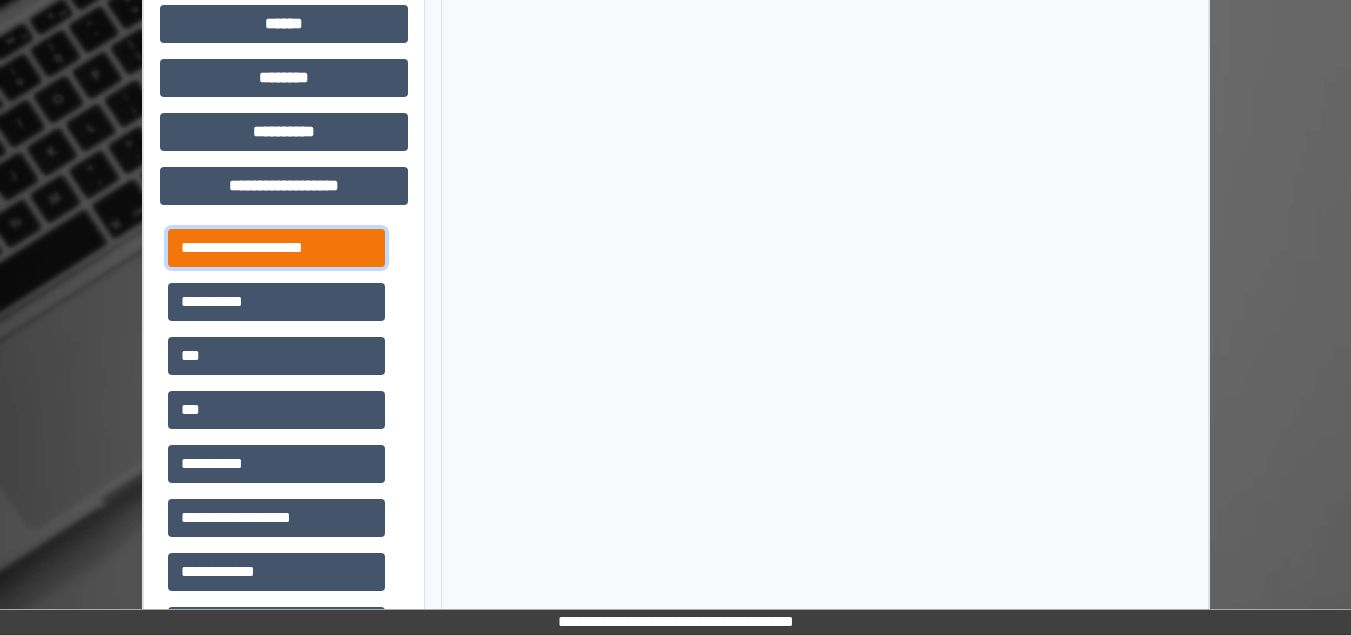click on "**********" at bounding box center (276, 248) 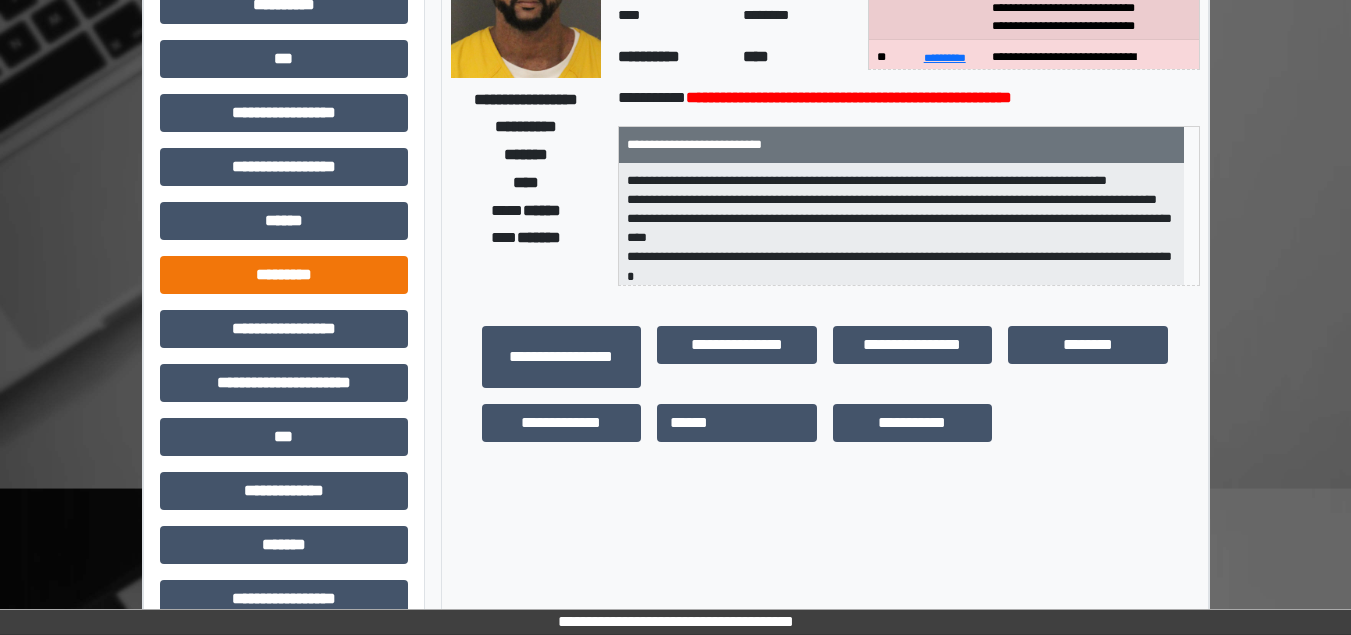 scroll, scrollTop: 0, scrollLeft: 0, axis: both 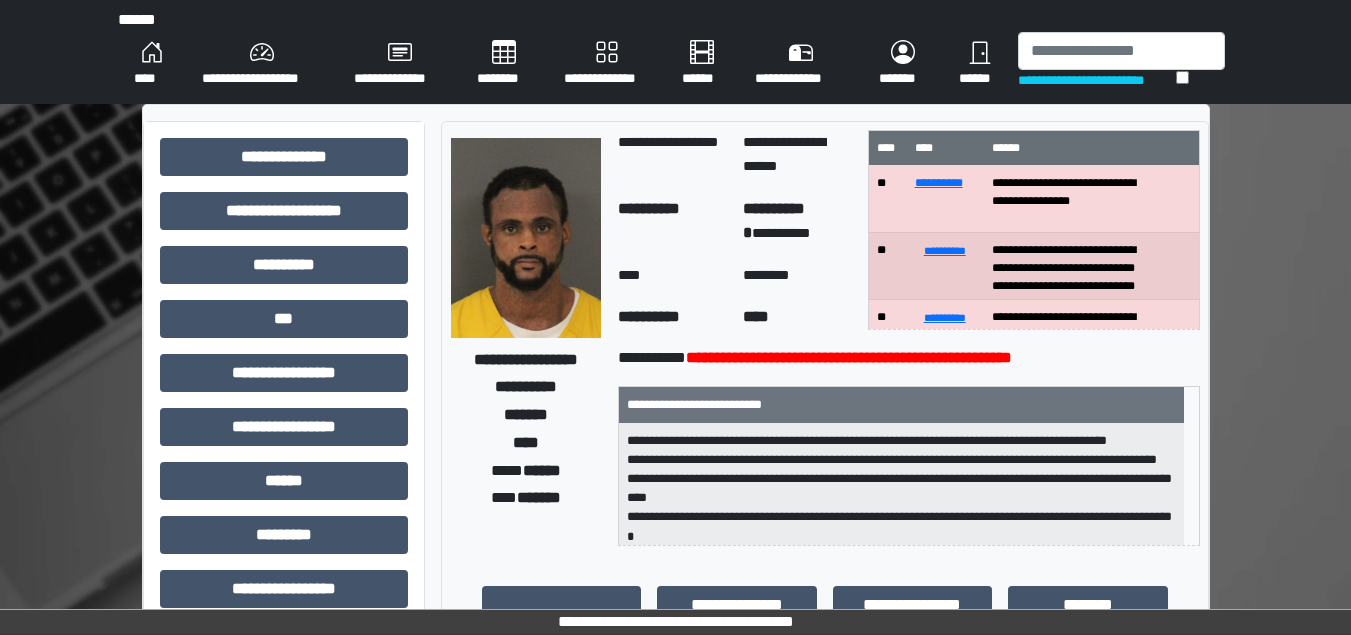 click on "****" at bounding box center [152, 64] 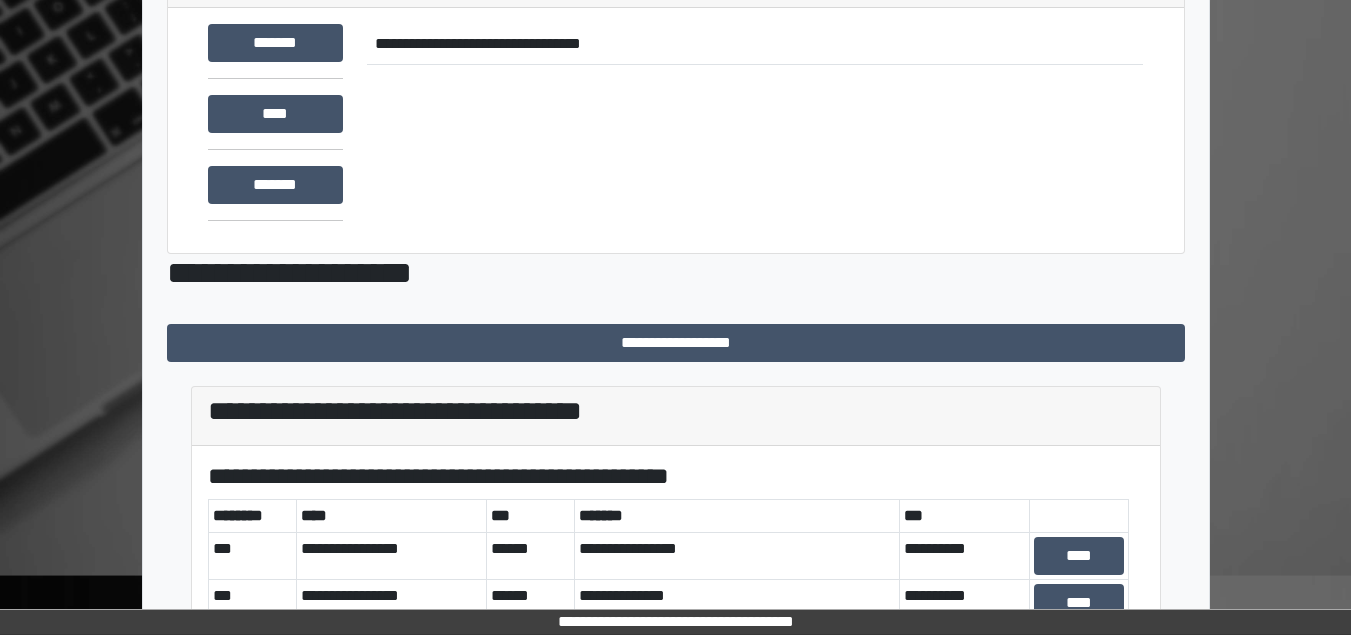 scroll, scrollTop: 335, scrollLeft: 0, axis: vertical 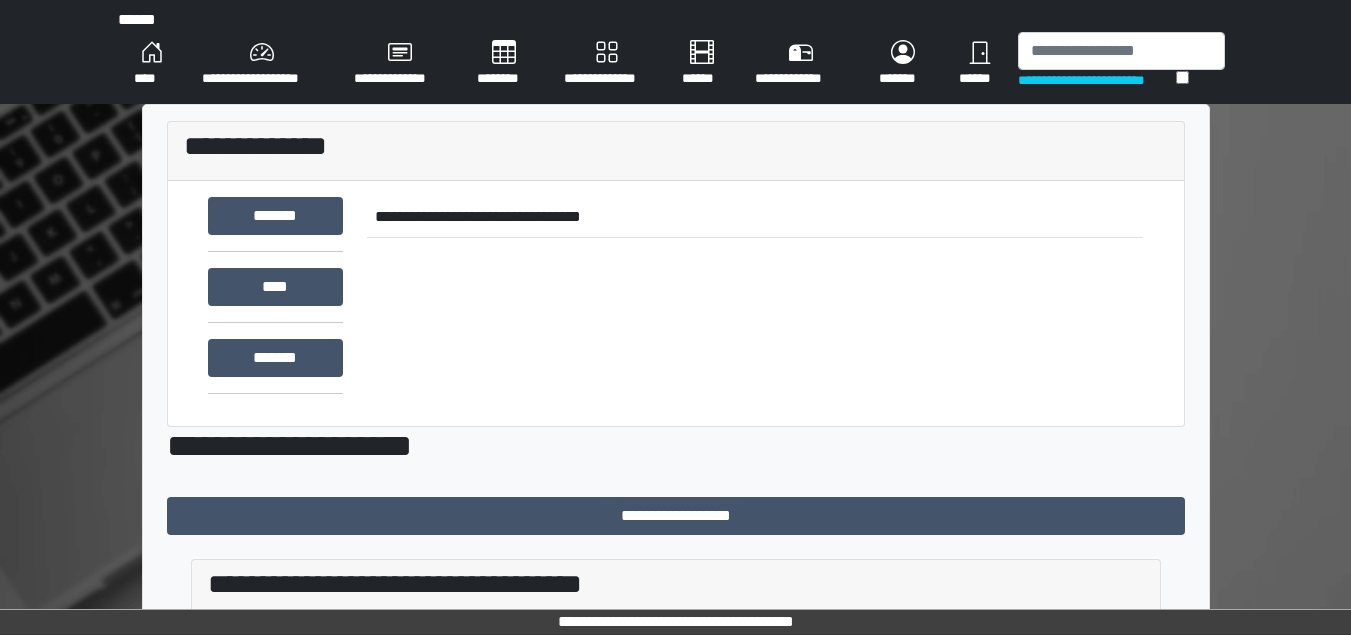 click on "****" at bounding box center [152, 64] 